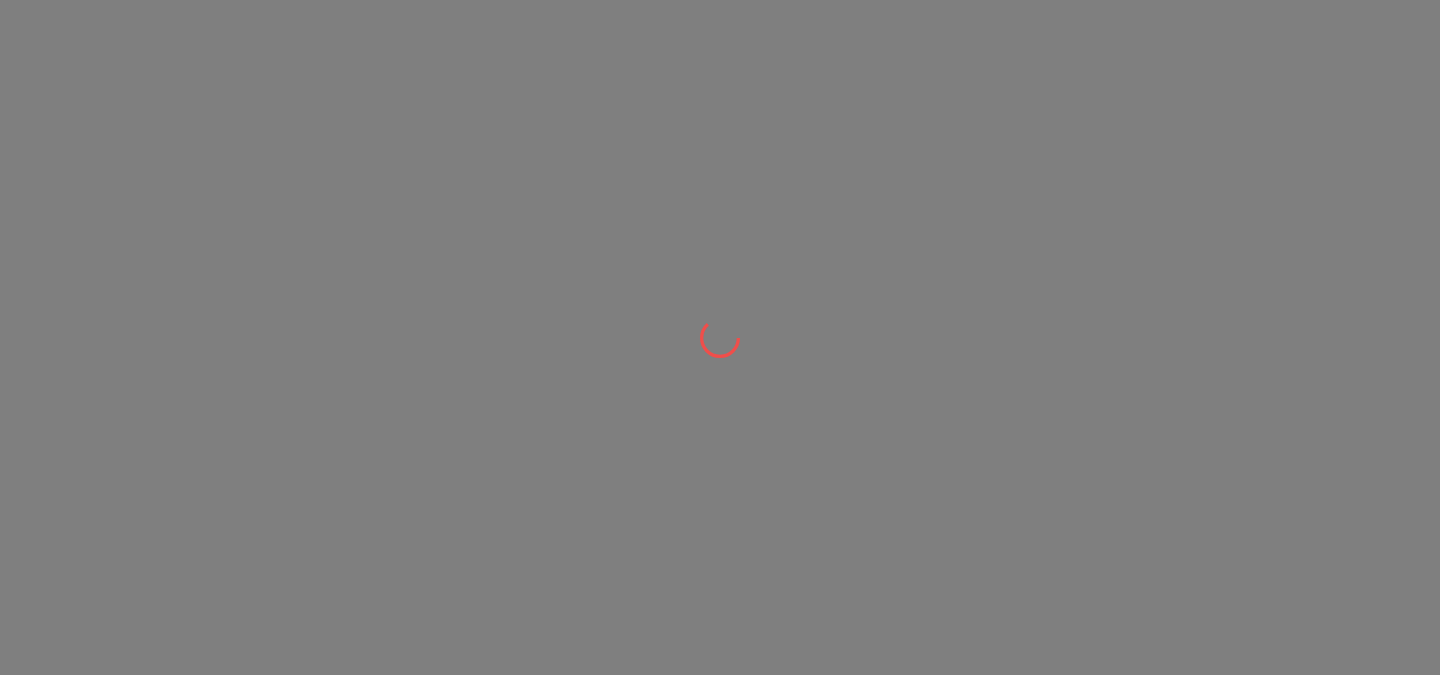 scroll, scrollTop: 0, scrollLeft: 0, axis: both 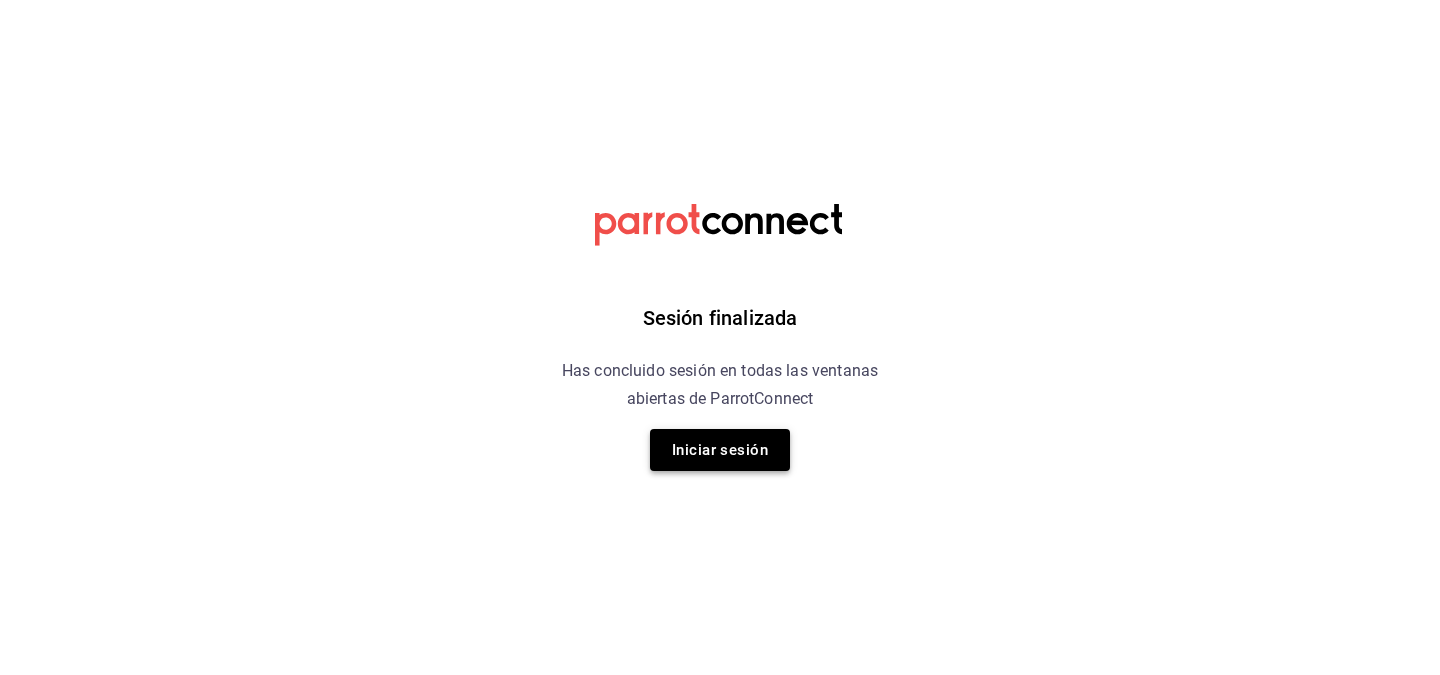 click on "Iniciar sesión" at bounding box center (720, 450) 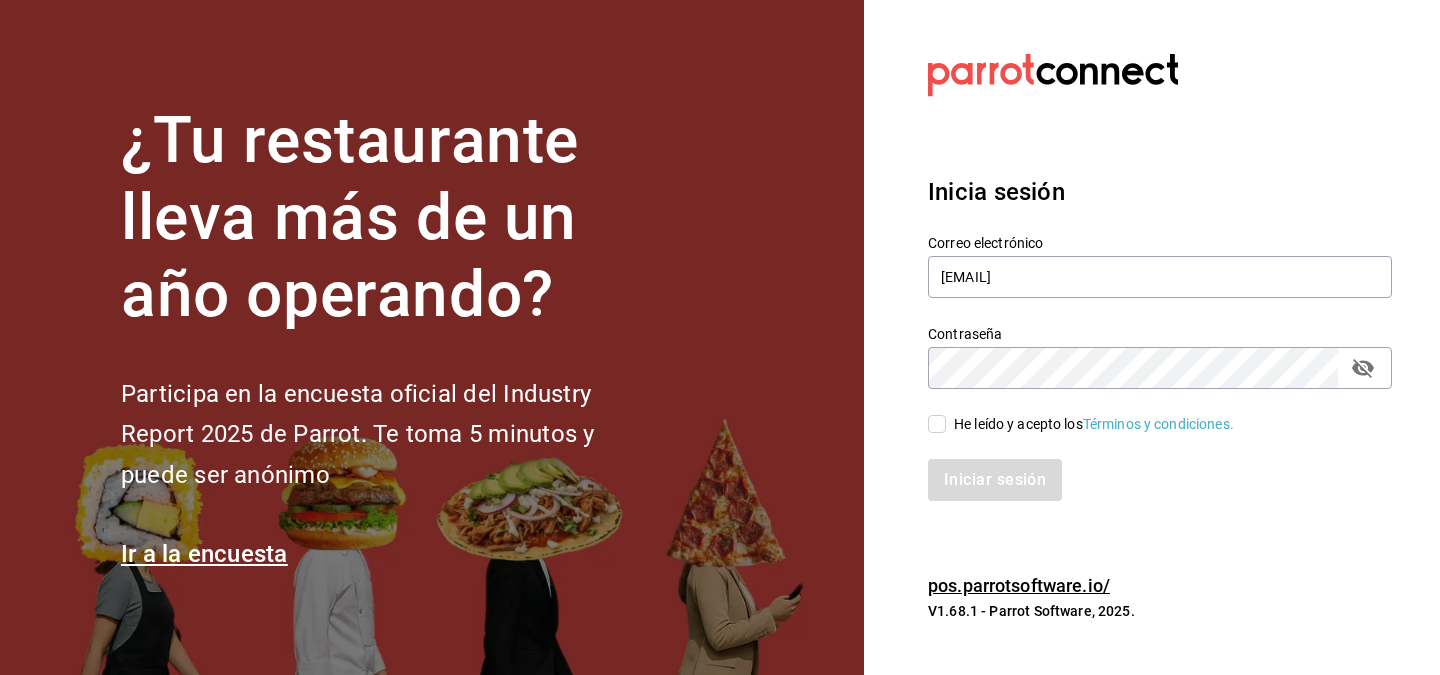 click on "He leído y acepto los  Términos y condiciones." at bounding box center (1094, 424) 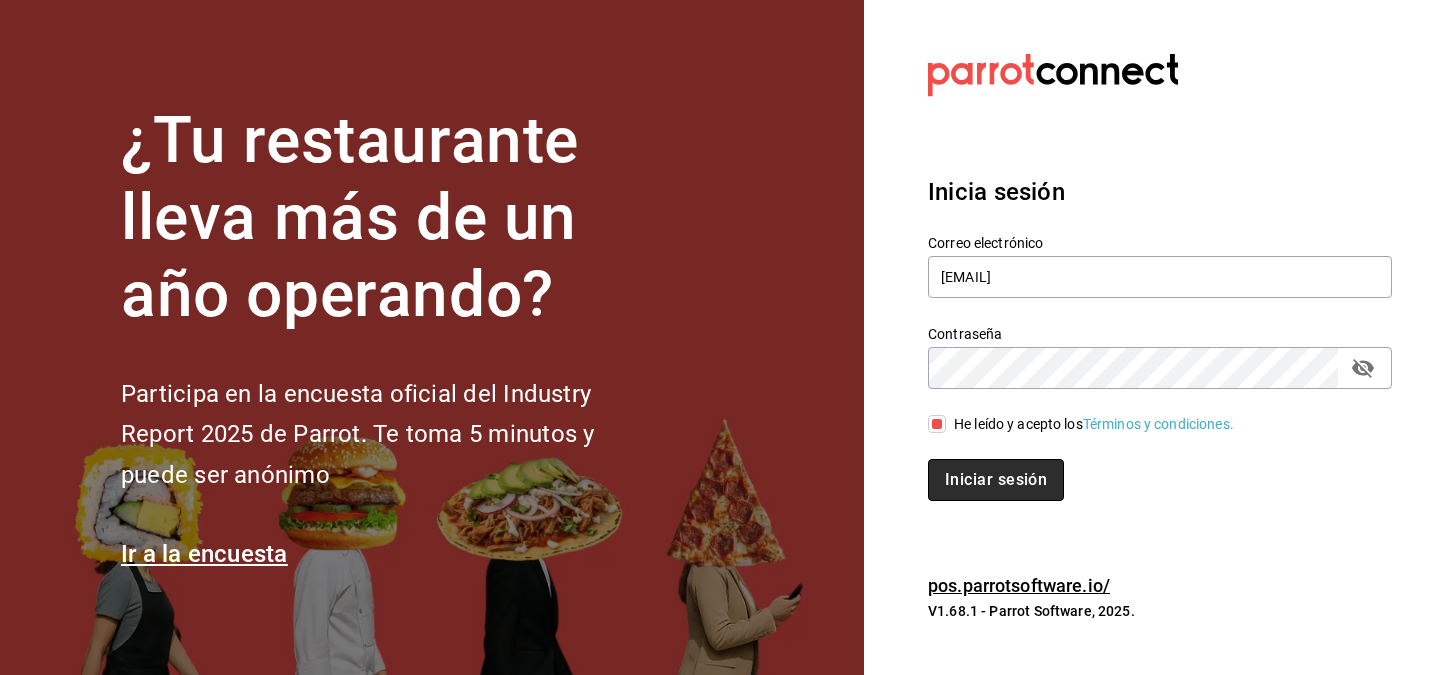 click on "Iniciar sesión" at bounding box center (996, 480) 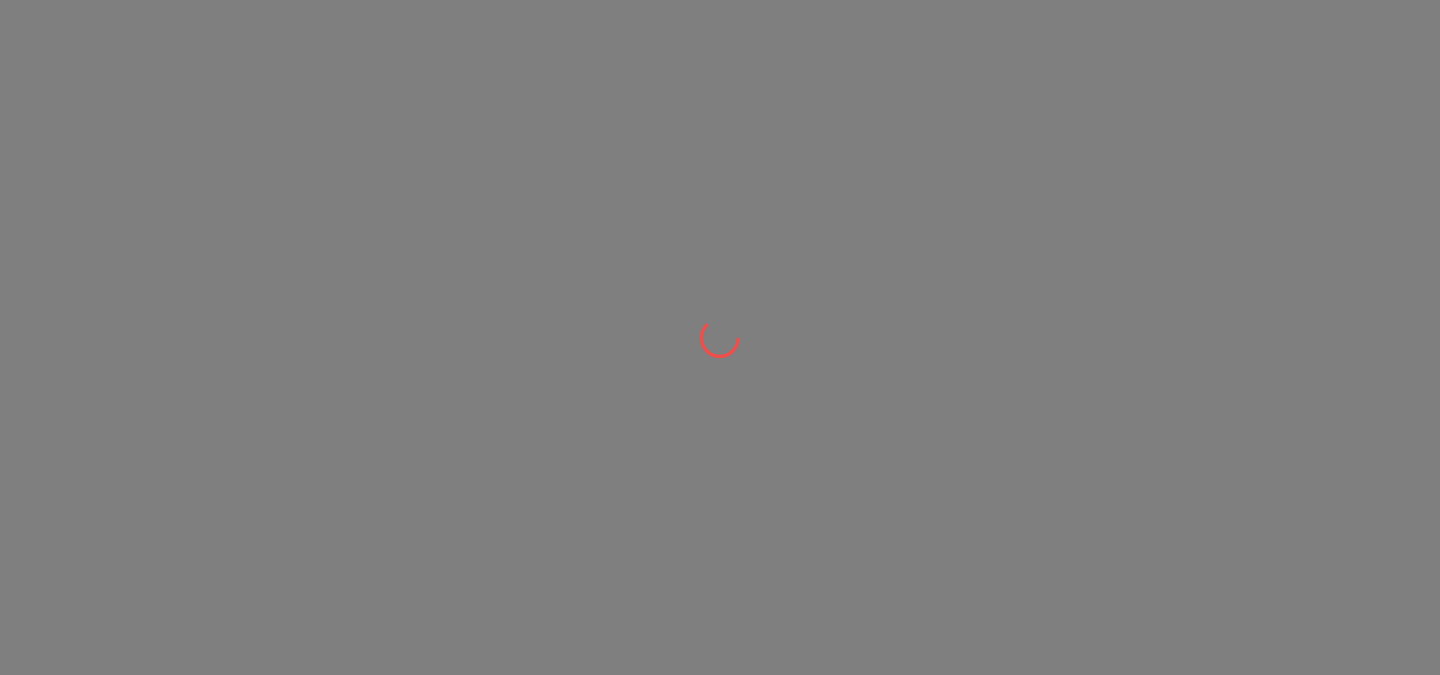 scroll, scrollTop: 0, scrollLeft: 0, axis: both 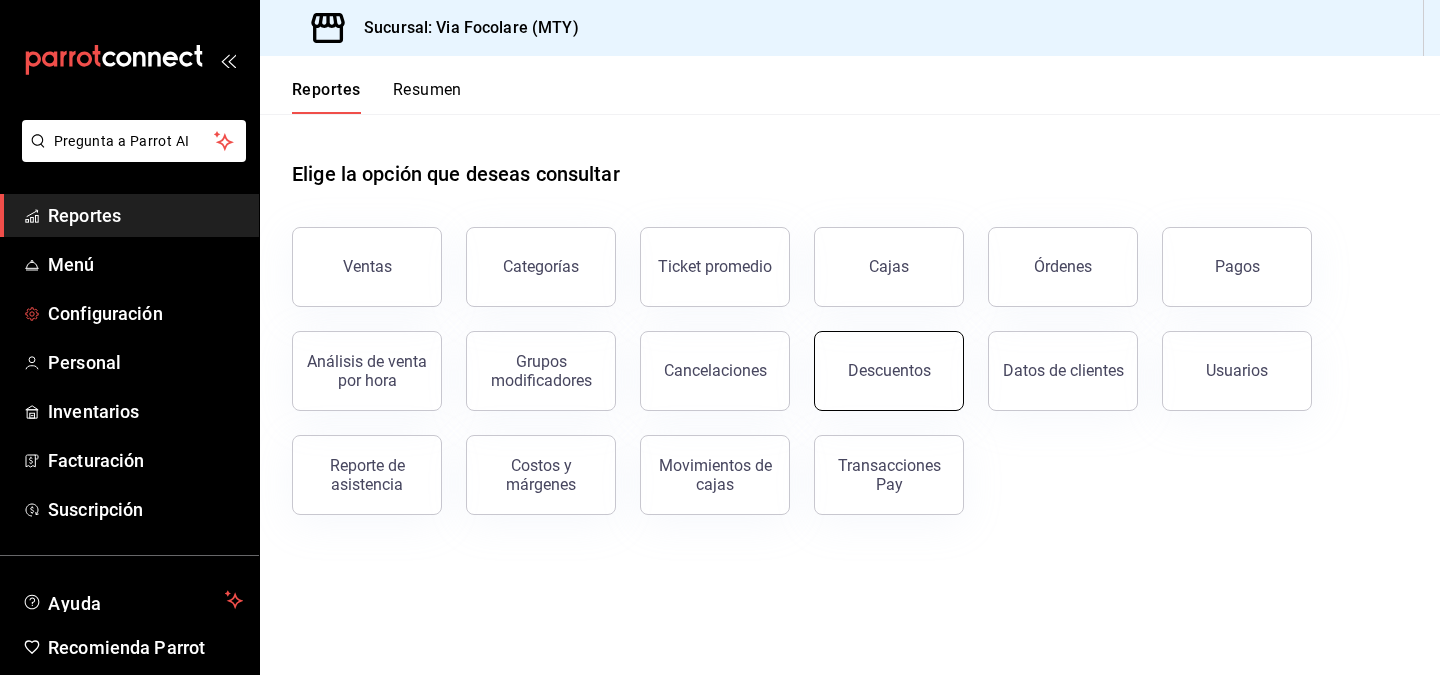 click on "Descuentos" at bounding box center (889, 371) 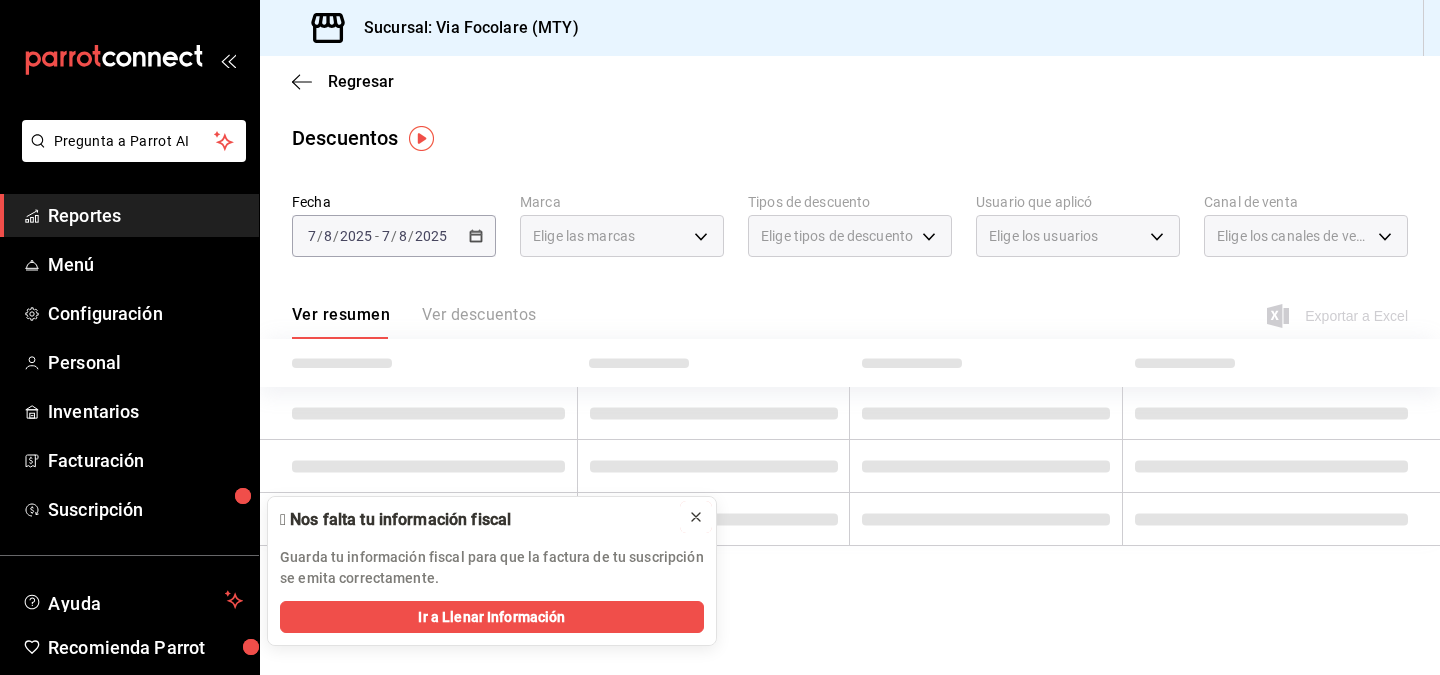 click 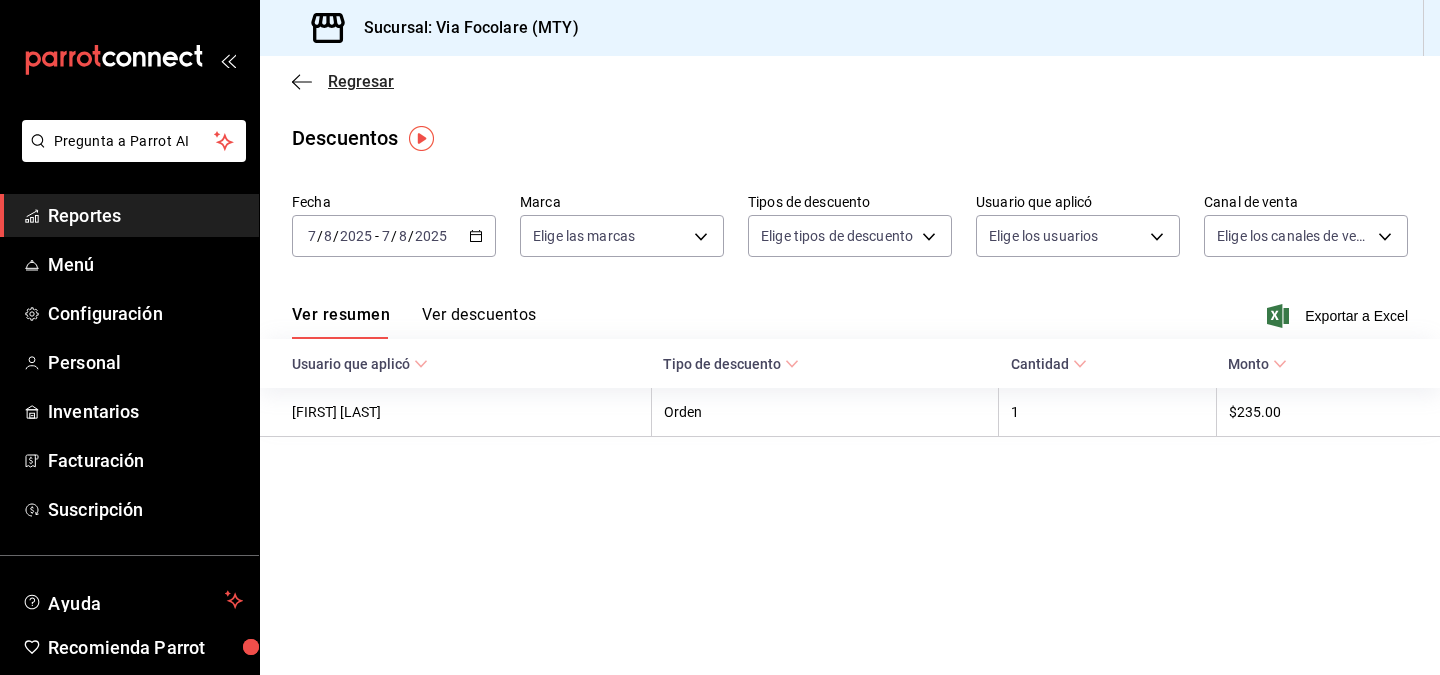 click 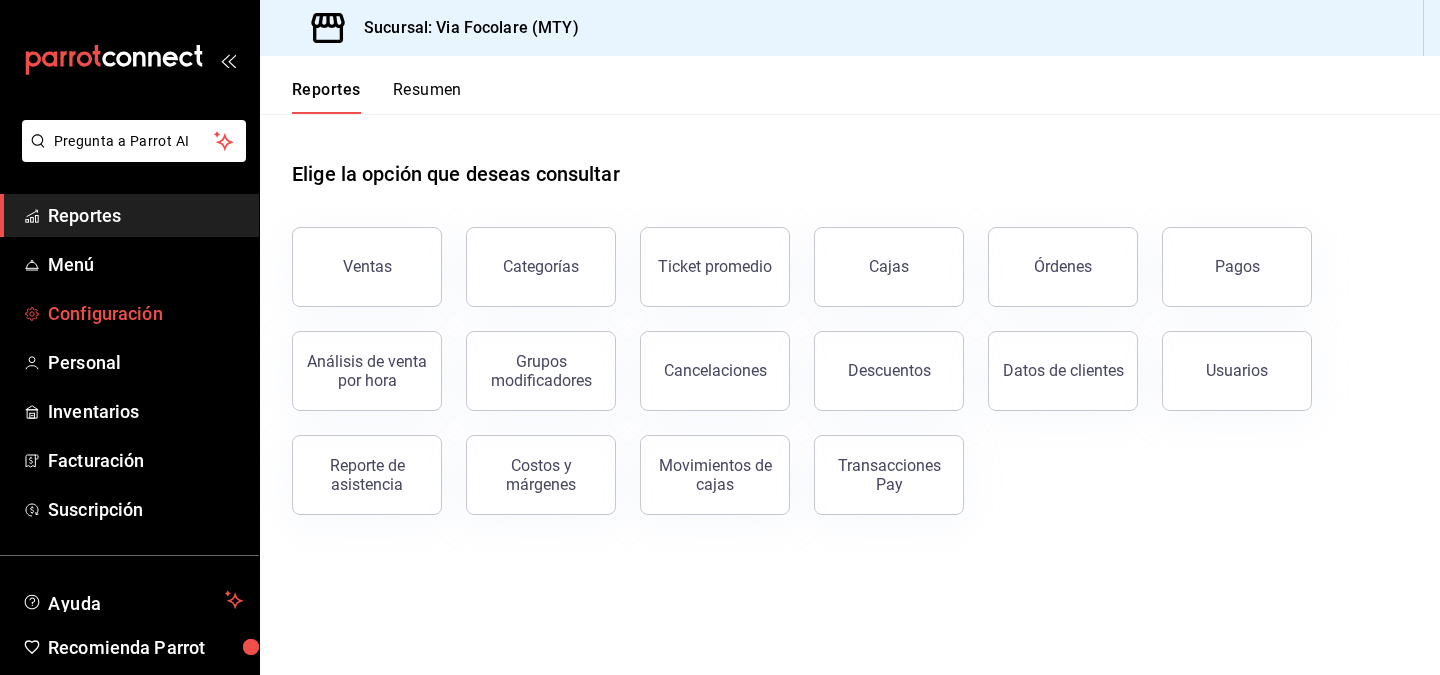 click on "Configuración" at bounding box center (145, 313) 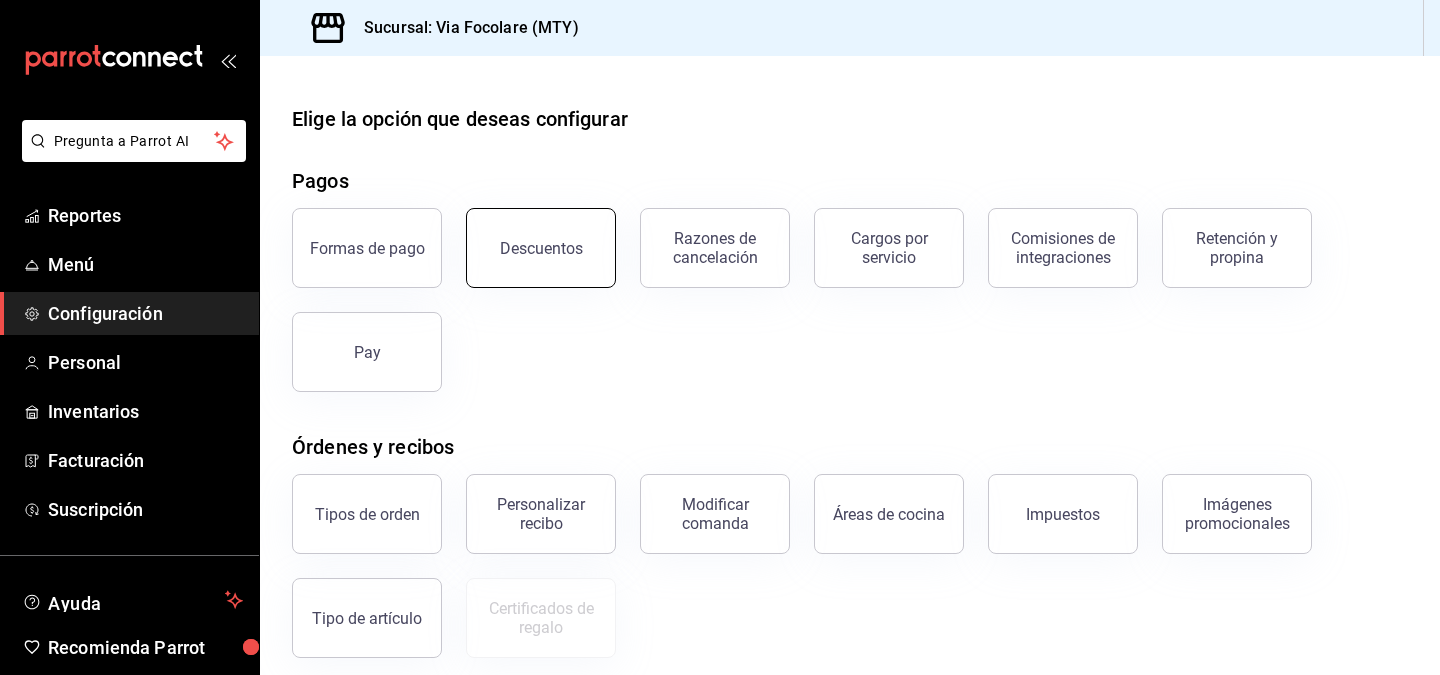 click on "Descuentos" at bounding box center [541, 248] 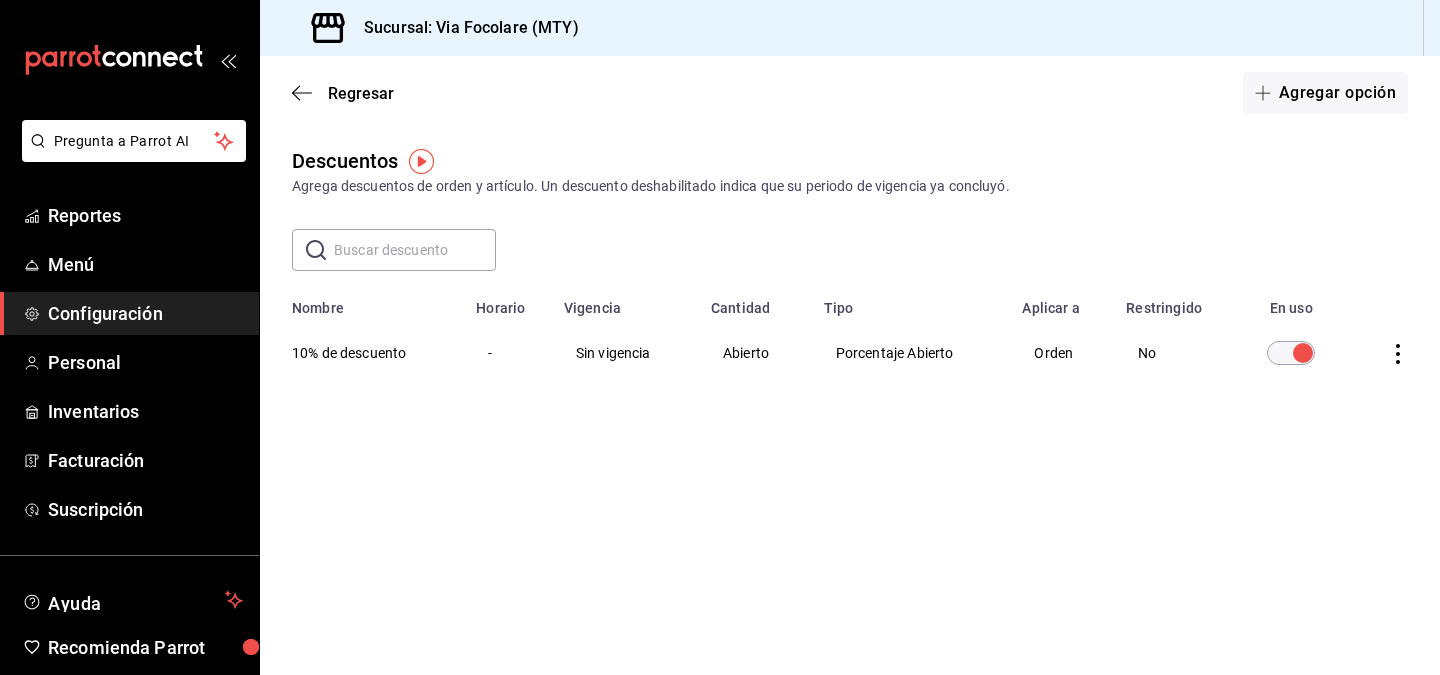 click 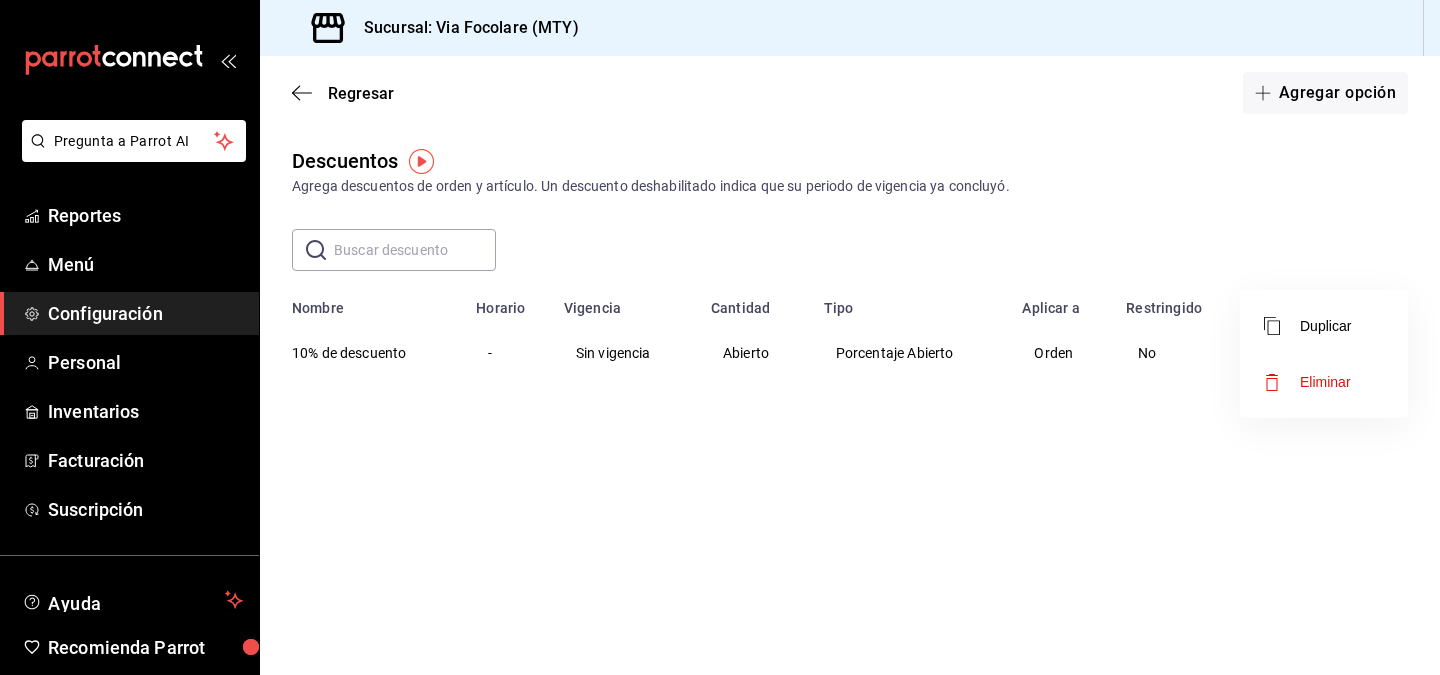 click at bounding box center (720, 337) 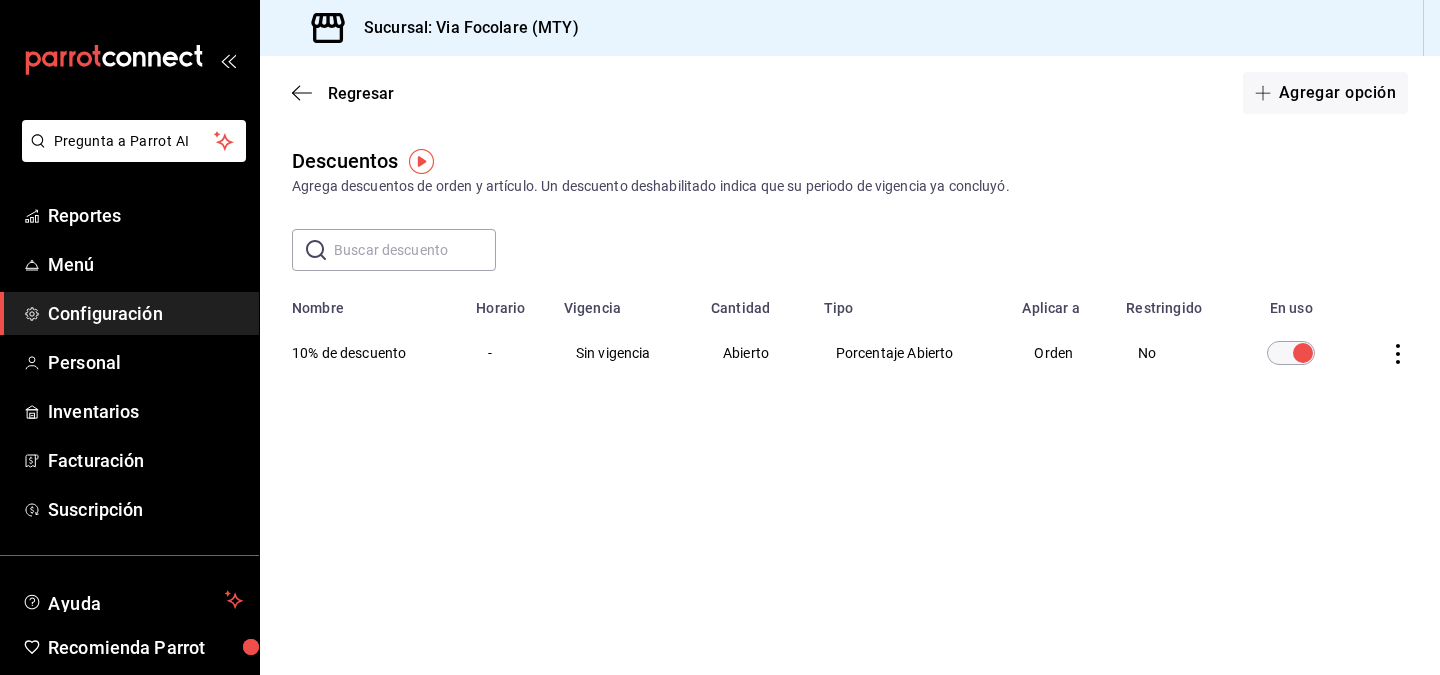 click on "10% de descuento" at bounding box center [362, 353] 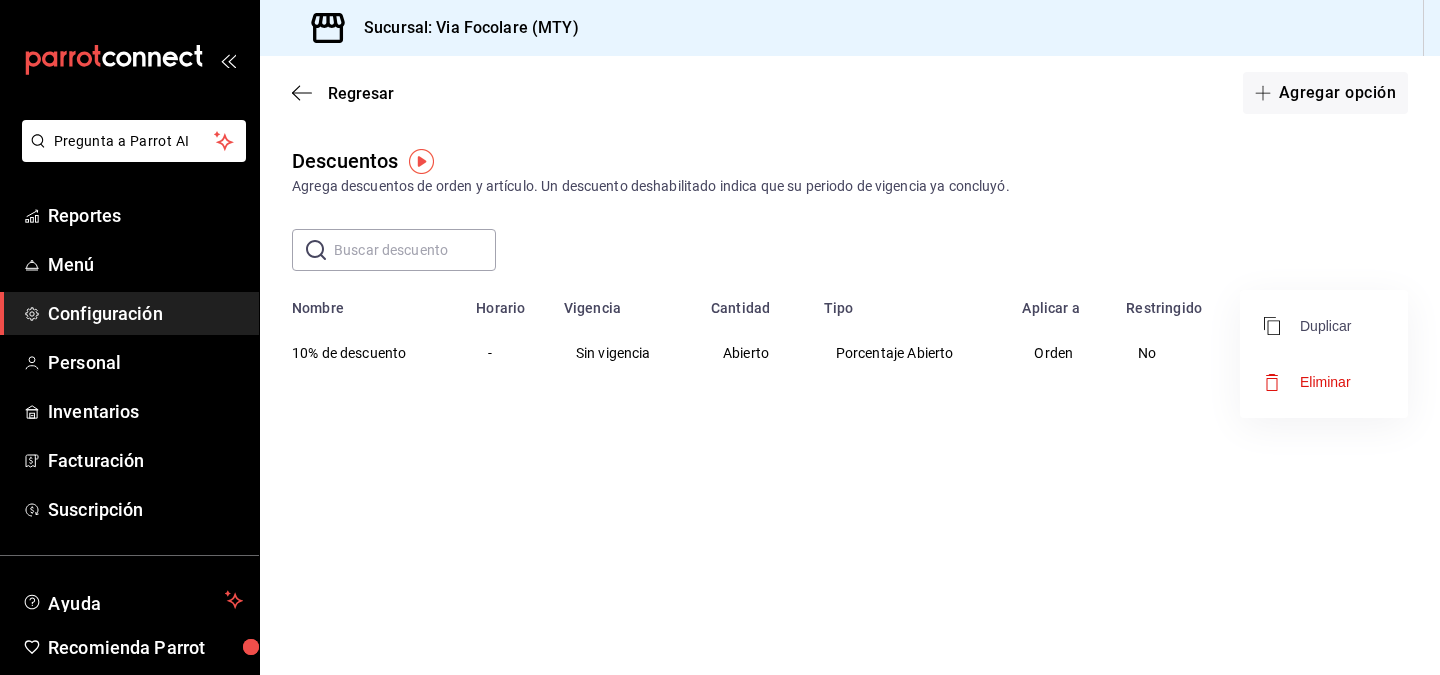 click on "Duplicar" at bounding box center [1307, 326] 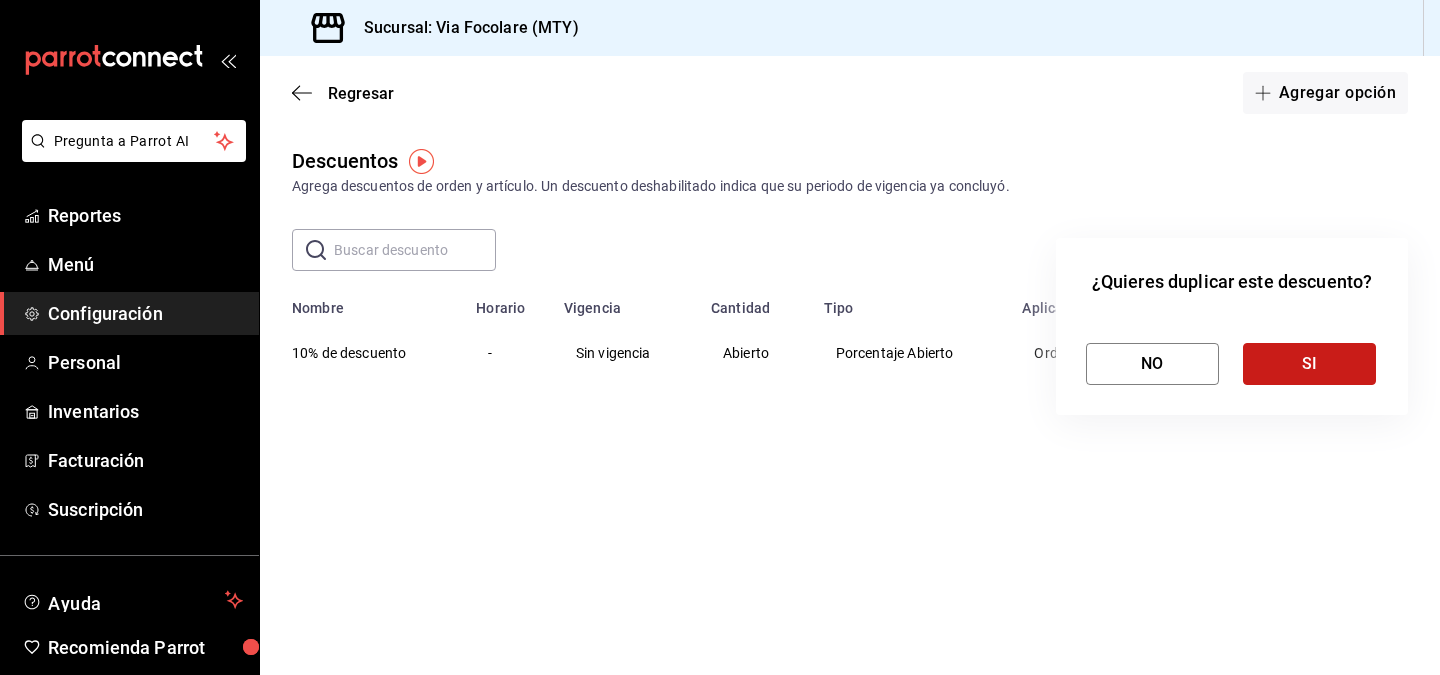 click on "SI" at bounding box center [1309, 364] 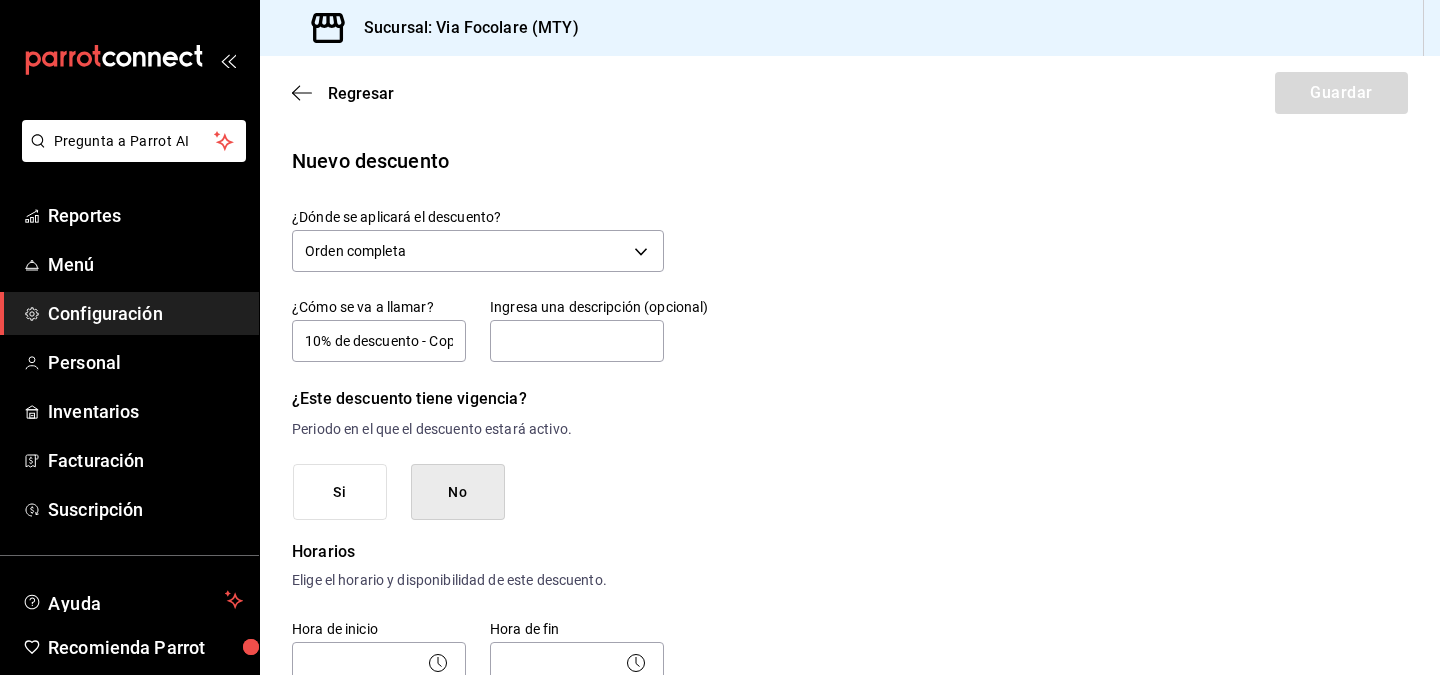 drag, startPoint x: 351, startPoint y: 339, endPoint x: 280, endPoint y: 329, distance: 71.70077 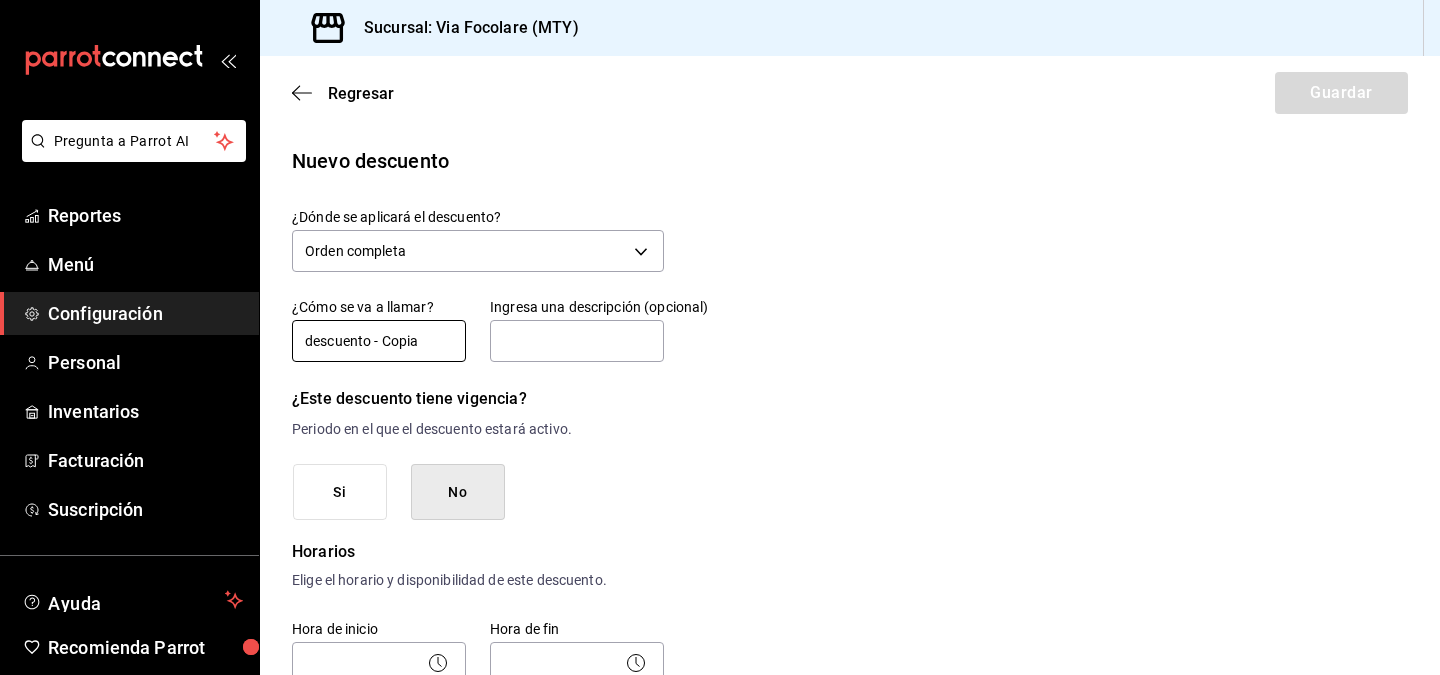 click on "descuento - Copia" at bounding box center (379, 341) 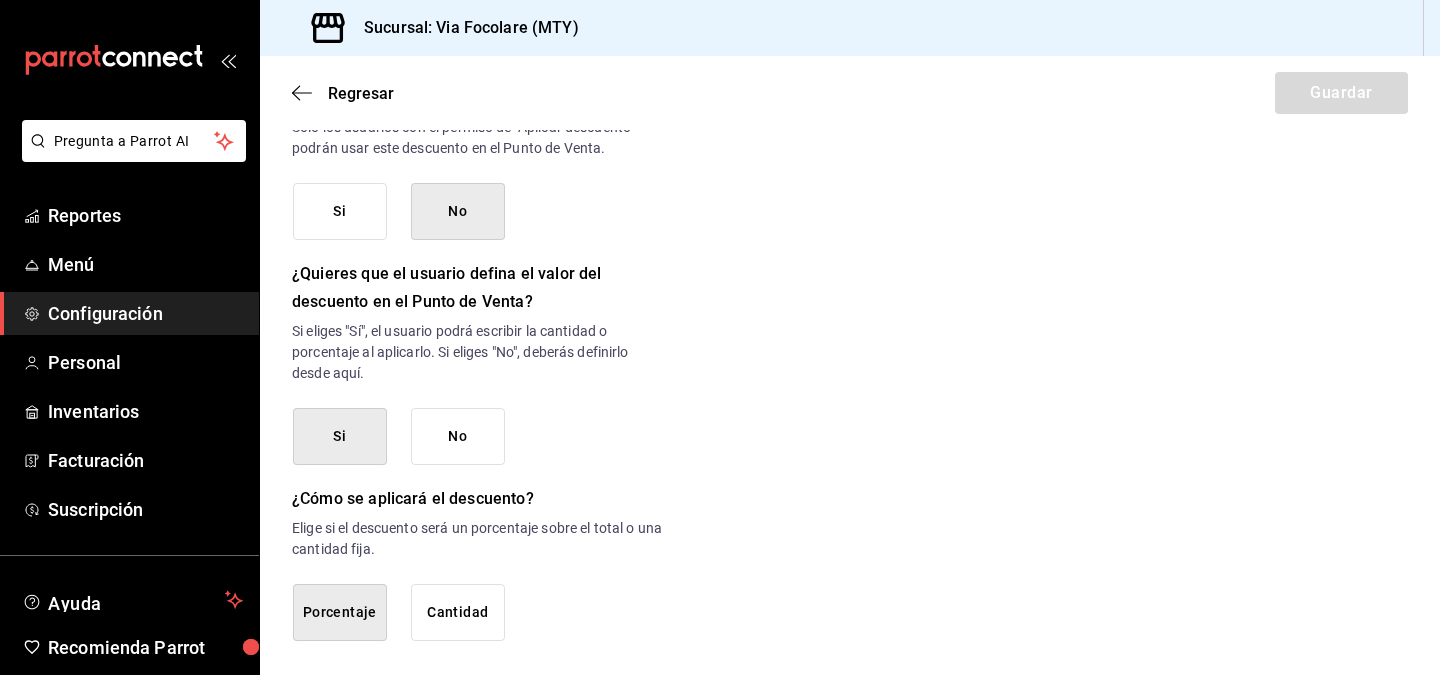 scroll, scrollTop: 955, scrollLeft: 0, axis: vertical 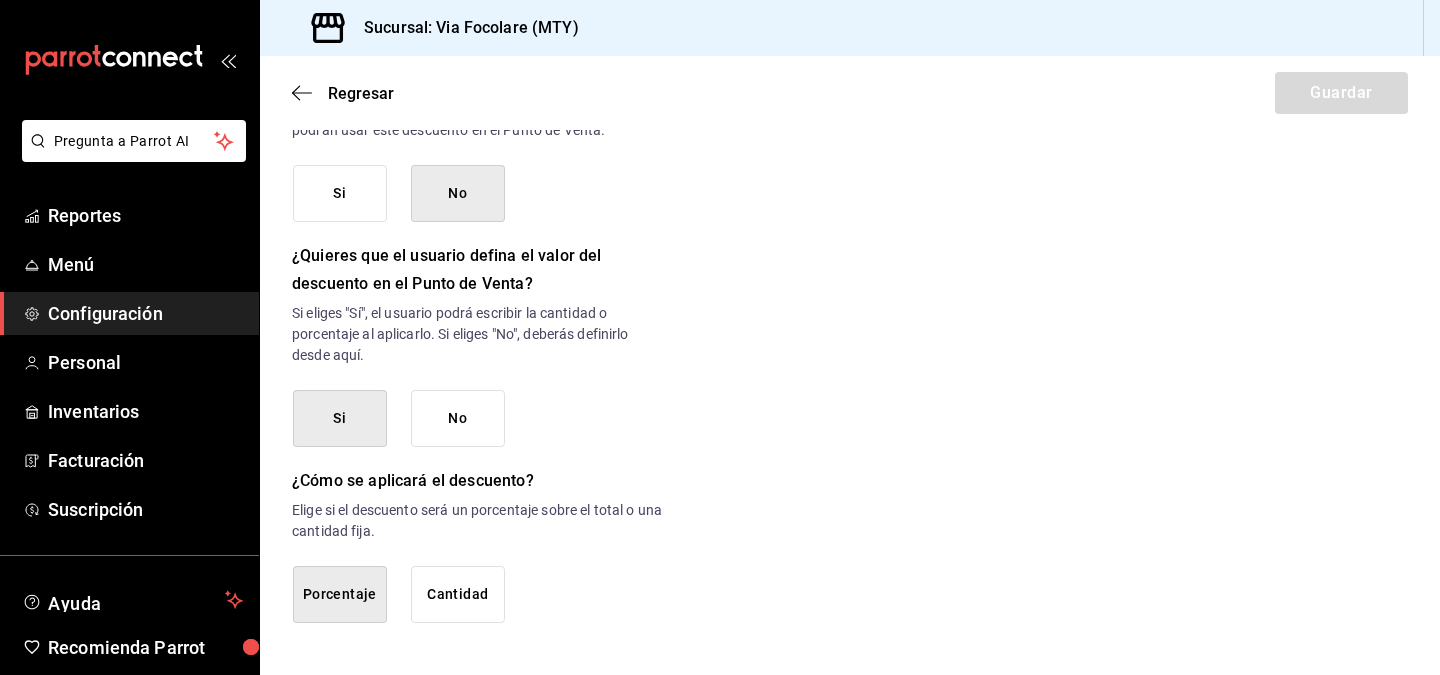 click on "Cantidad" at bounding box center [458, 594] 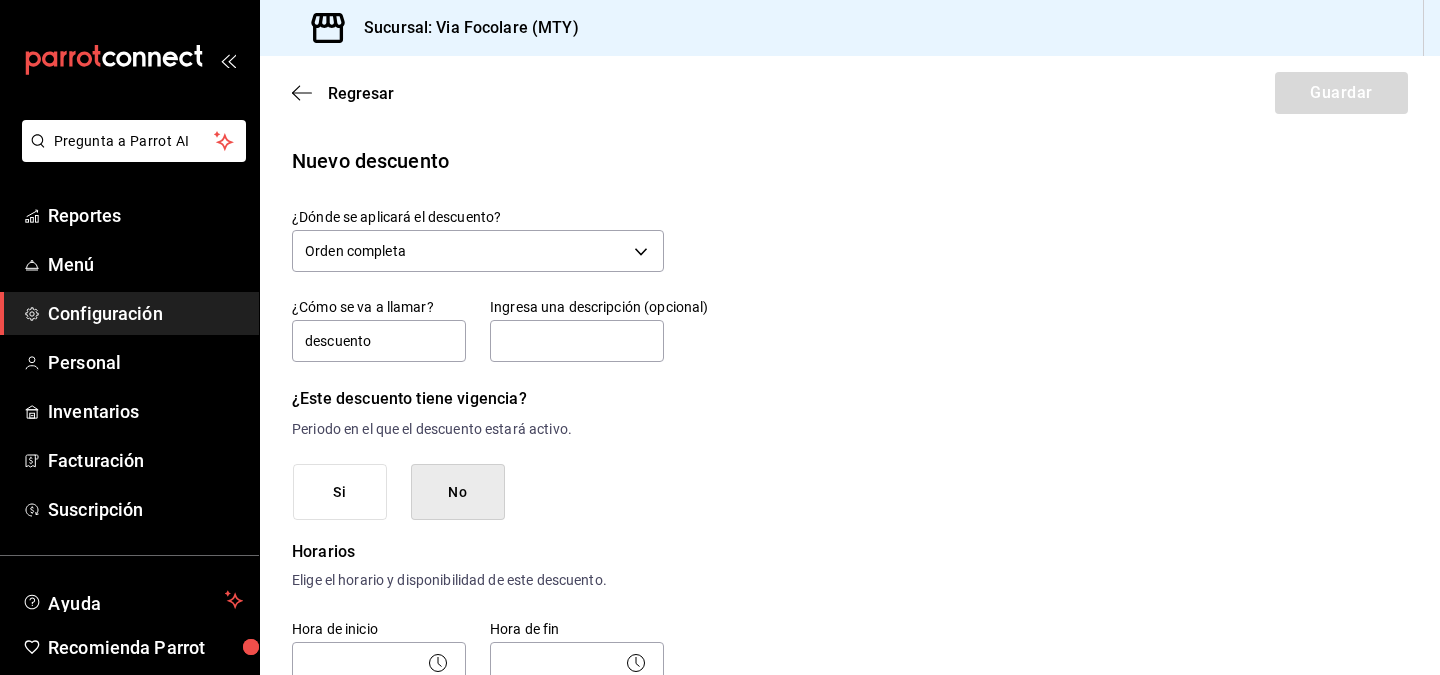 scroll, scrollTop: 23, scrollLeft: 0, axis: vertical 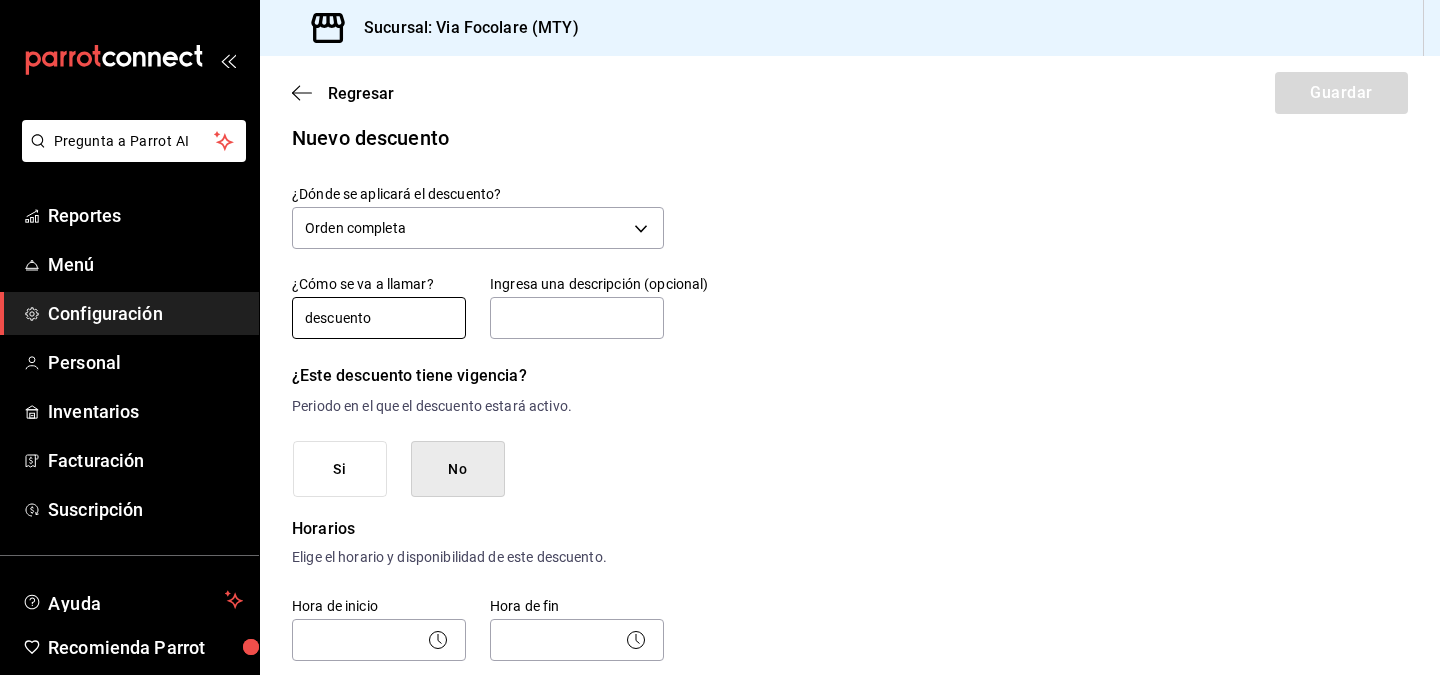 click on "descuento" at bounding box center [379, 318] 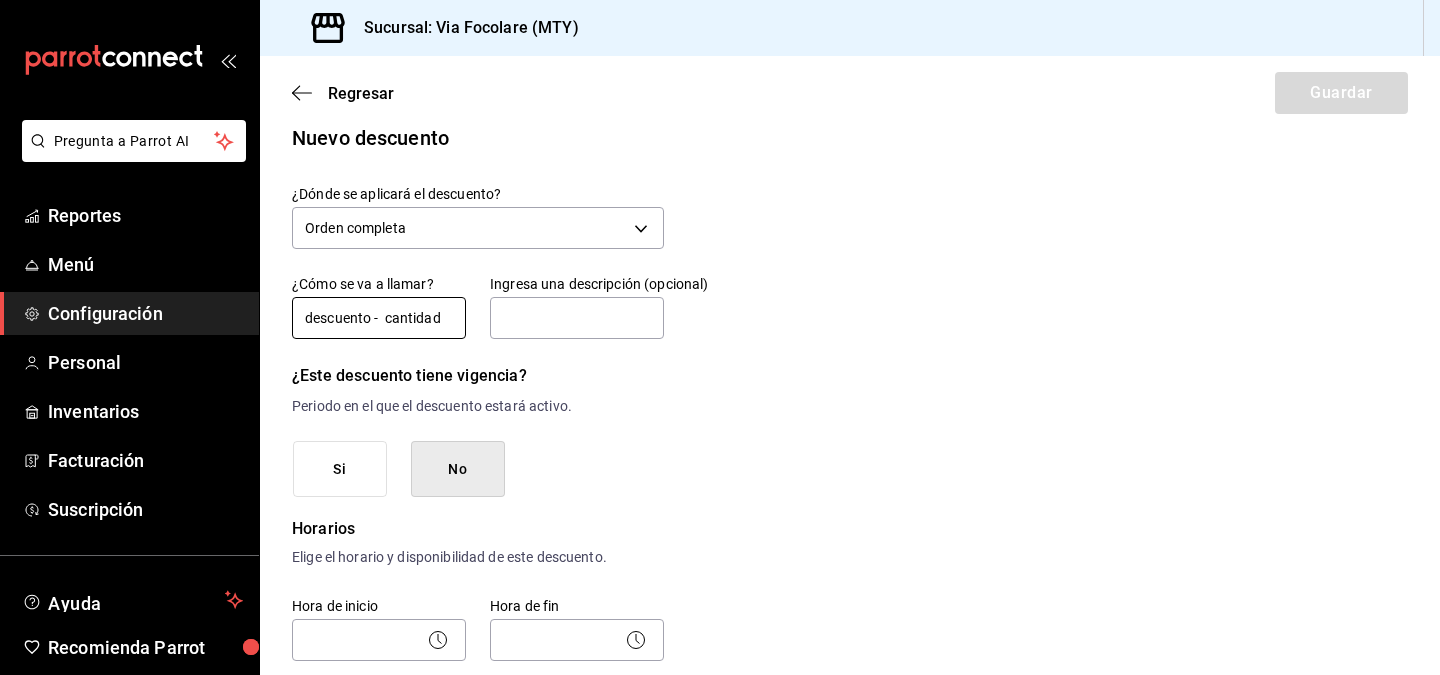 type on "descuento -  cantidad" 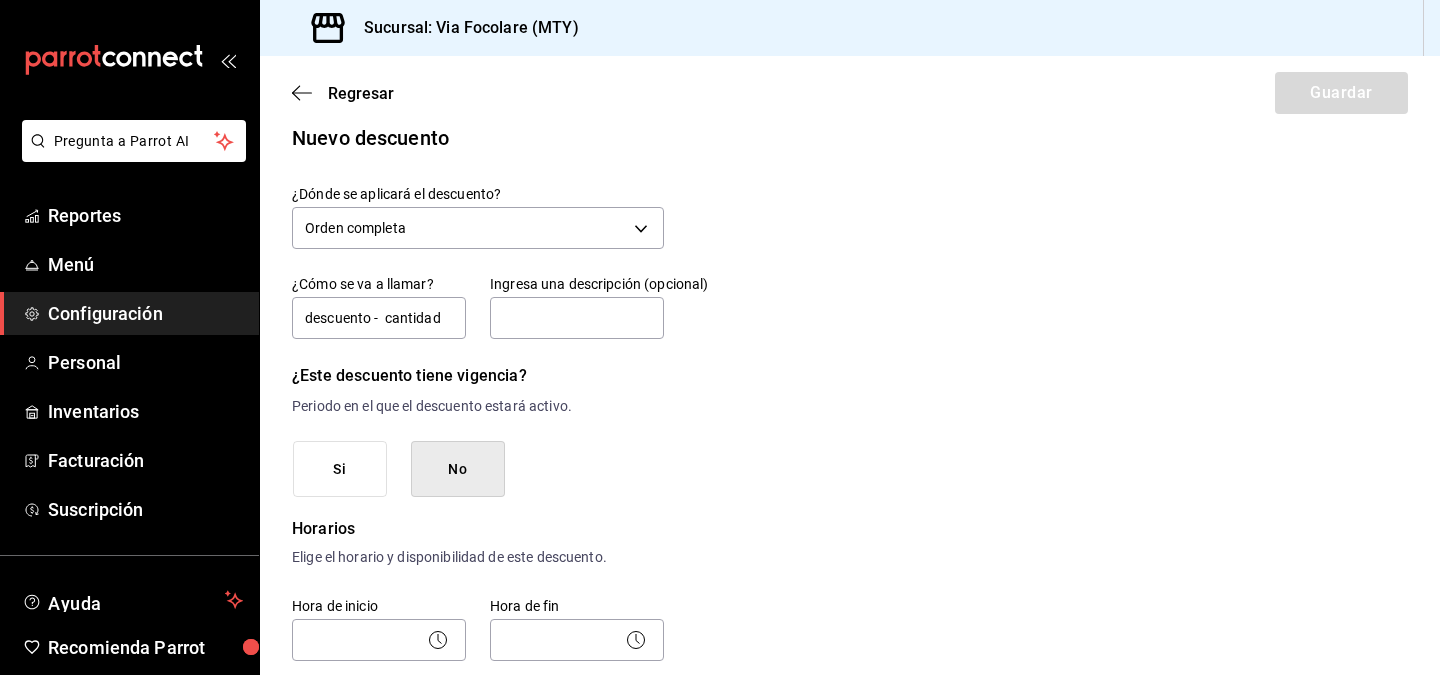 click on "Nuevo descuento ¿Dónde se aplicará el descuento? Orden completa ORDER ¿Cómo se va a llamar? descuento -  cantidad Ingresa una descripción (opcional) ¿Este descuento tiene vigencia? Periodo en el que el descuento estará activo. Si No Horarios Elige el horario y disponibilidad de este descuento. Hora de inicio ​ Entre Semana Lunes Martes Miércoles Jueves Viernes Hora de fin ​ Fin de semana Sábado Domingo Agregar horario 1 de 5 horarios ¿Este descuento requiere un permiso especial para aplicarse? Solo los usuarios con el permiso de "Aplicar descuento" podrán usar este descuento en el Punto de Venta. Si No ¿Quieres que el usuario defina el valor del descuento en el Punto de Venta? Si eliges "Sí", el usuario podrá escribir la cantidad o porcentaje al aplicarlo. Si eliges "No", deberás definirlo desde aquí. Si No ¿Cómo se aplicará el descuento? Elige si el descuento será un porcentaje sobre el total o una cantidad fija. Porcentaje Cantidad" at bounding box center [850, 849] 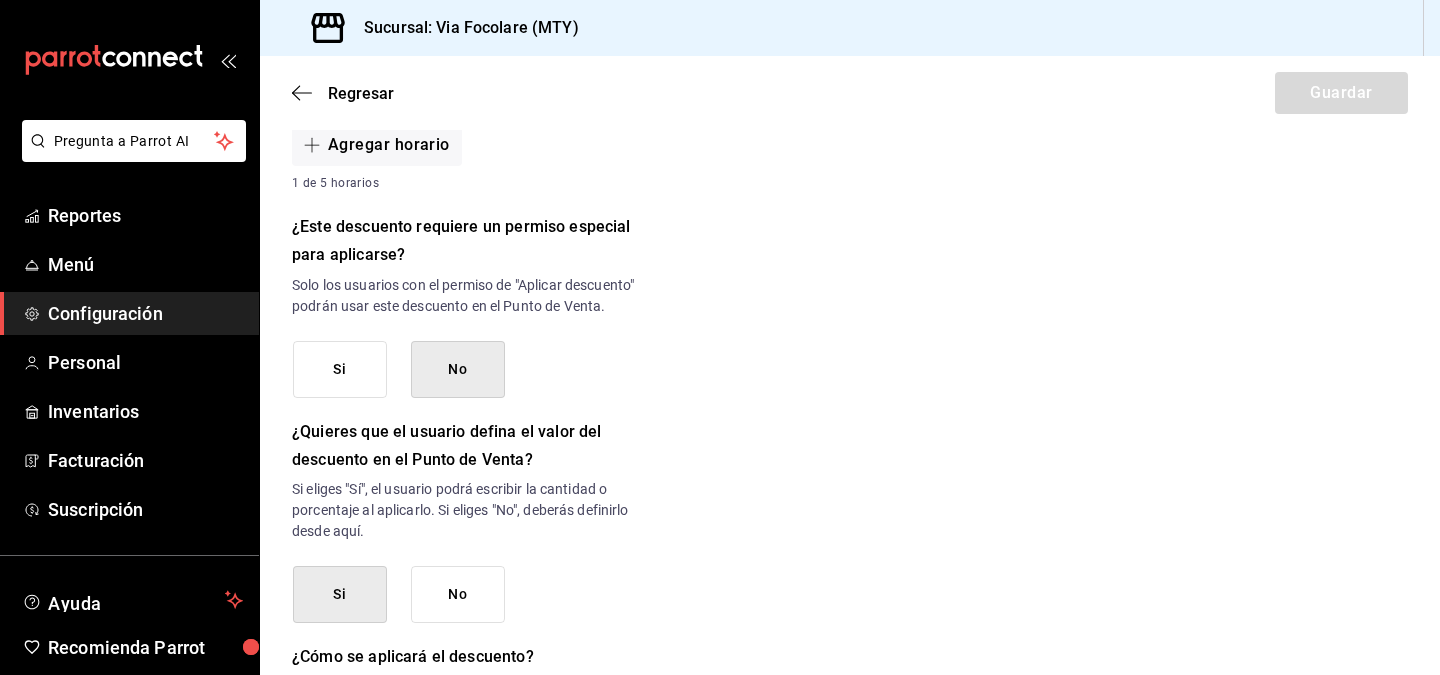 scroll, scrollTop: 955, scrollLeft: 0, axis: vertical 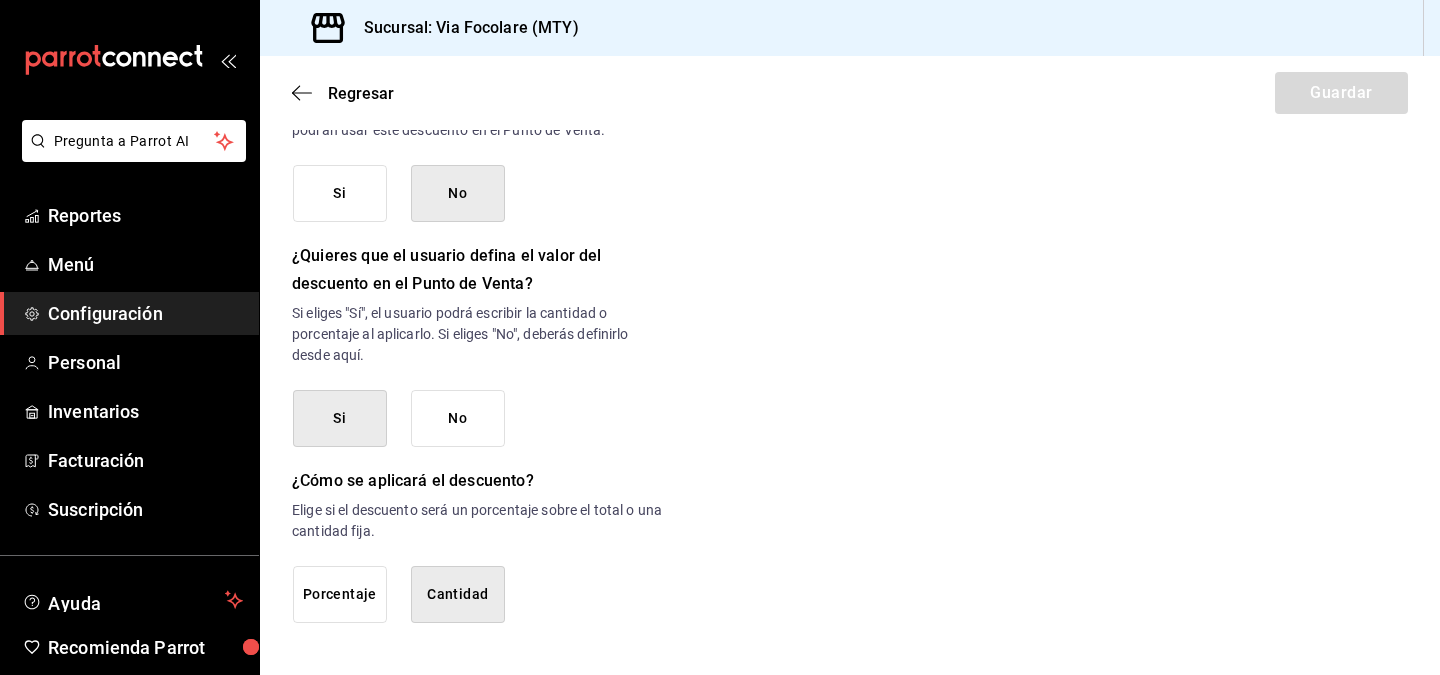 click on "Cantidad" at bounding box center [458, 594] 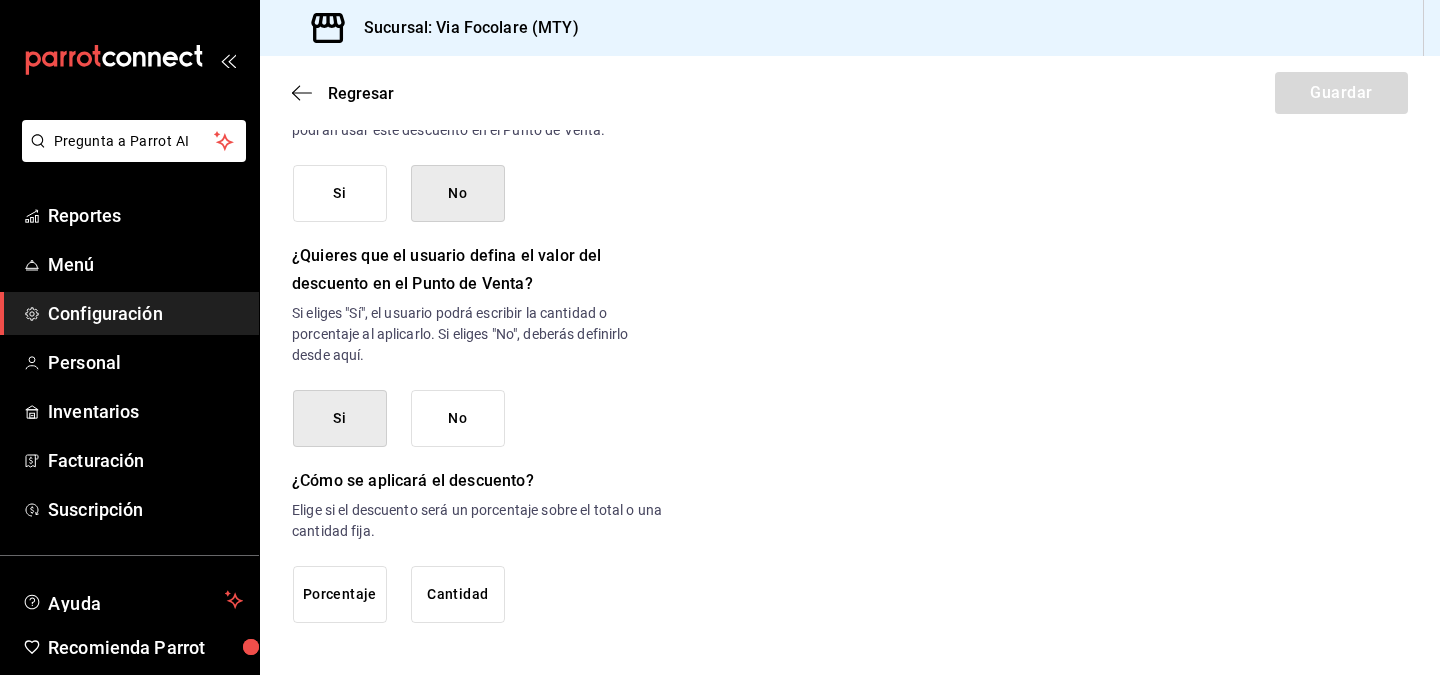 click on "Porcentaje" at bounding box center [340, 594] 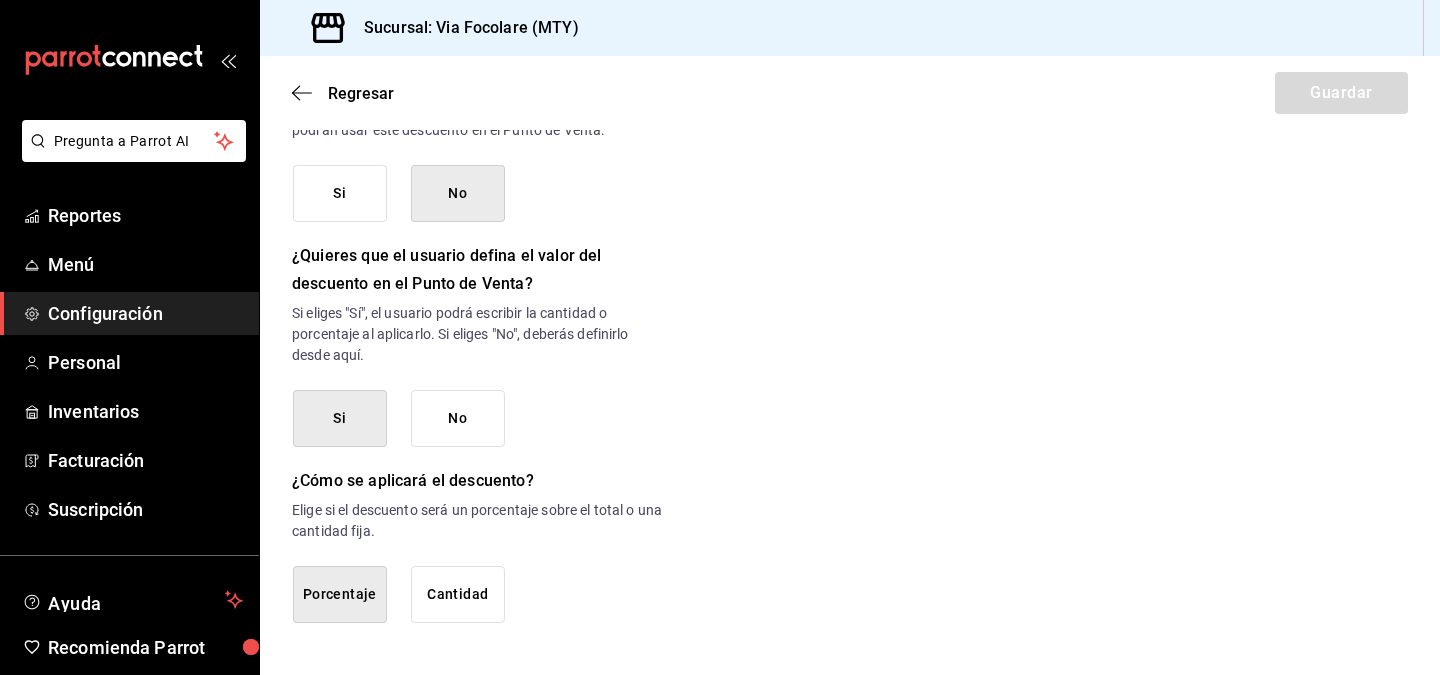 click on "Cantidad" at bounding box center [458, 594] 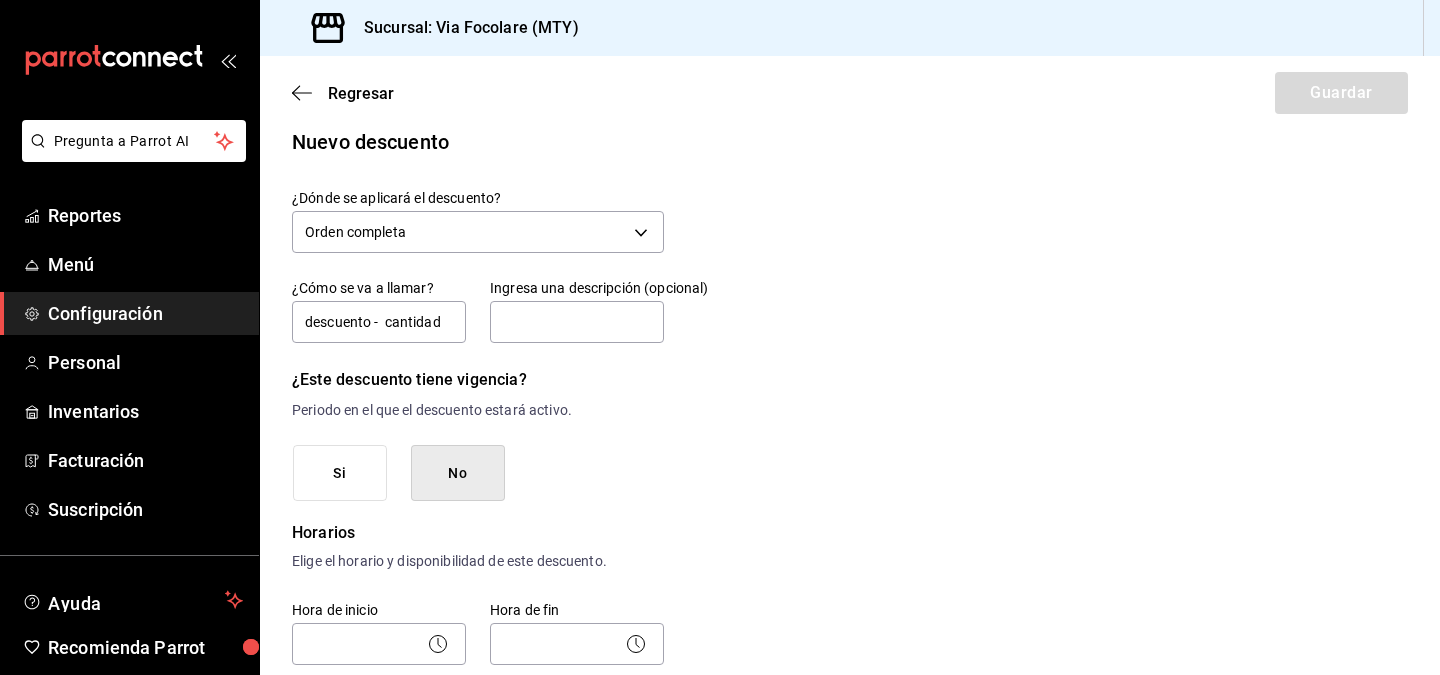 scroll, scrollTop: 0, scrollLeft: 0, axis: both 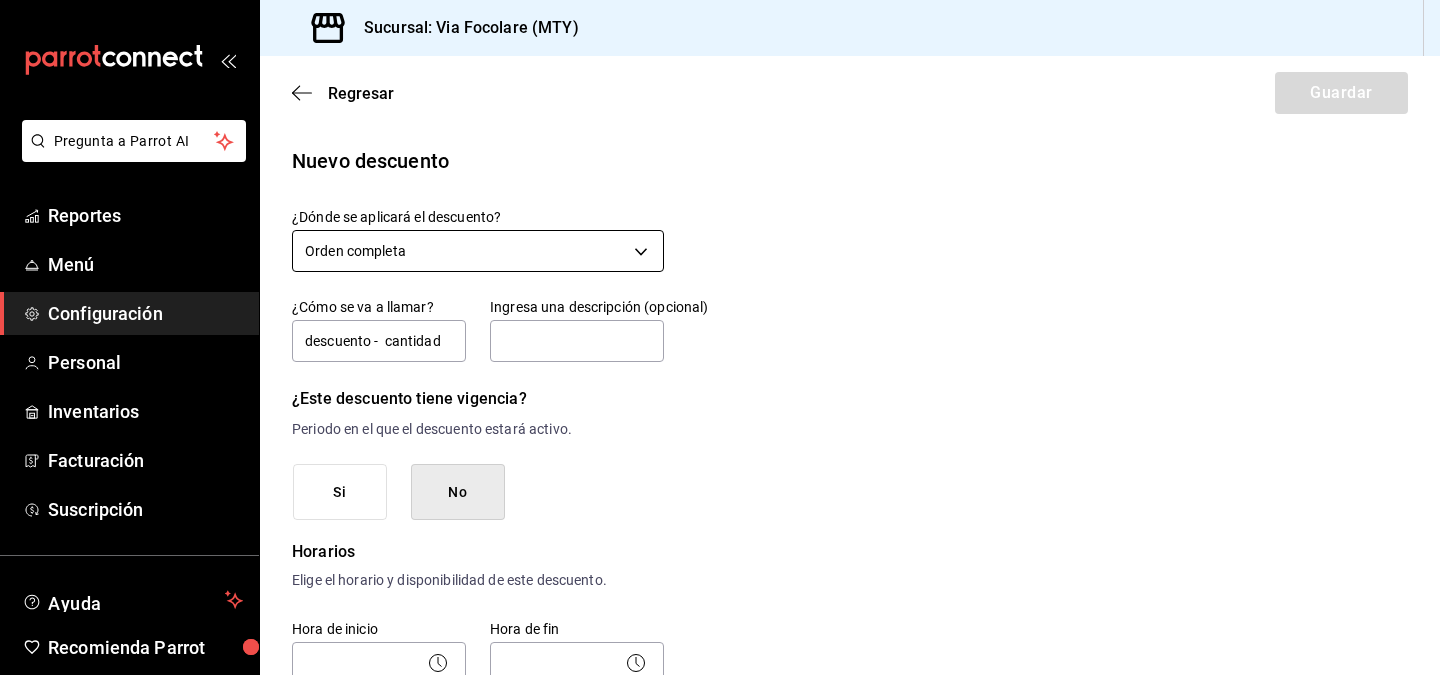 click on "Pregunta a Parrot AI Reportes   Menú   Configuración   Personal   Inventarios   Facturación   Suscripción   Ayuda Recomienda Parrot   [FIRST] [LAST]   Sugerir nueva función   Sucursal: Via Focolare ([CITY]) Regresar Guardar Nuevo descuento ¿Dónde se aplicará el descuento? Orden completa ORDER ¿Cómo se va a llamar? descuento -  cantidad Ingresa una descripción (opcional) ¿Este descuento tiene vigencia? Periodo en el que el descuento estará activo. Si No Horarios Elige el horario y disponibilidad de este descuento. Hora de inicio ​ Entre Semana Lunes Martes Miércoles Jueves Viernes Hora de fin ​ Fin de semana Sábado Domingo Agregar horario 1 de 5 horarios ¿Este descuento requiere un permiso especial para aplicarse? Solo los usuarios con el permiso de "Aplicar descuento" podrán usar este descuento en el Punto de Venta. Si No ¿Quieres que el usuario defina el valor del descuento en el Punto de Venta? Si No ¿Cómo se aplicará el descuento? Porcentaje Cantidad Pregunta a Parrot AI Reportes" at bounding box center (720, 337) 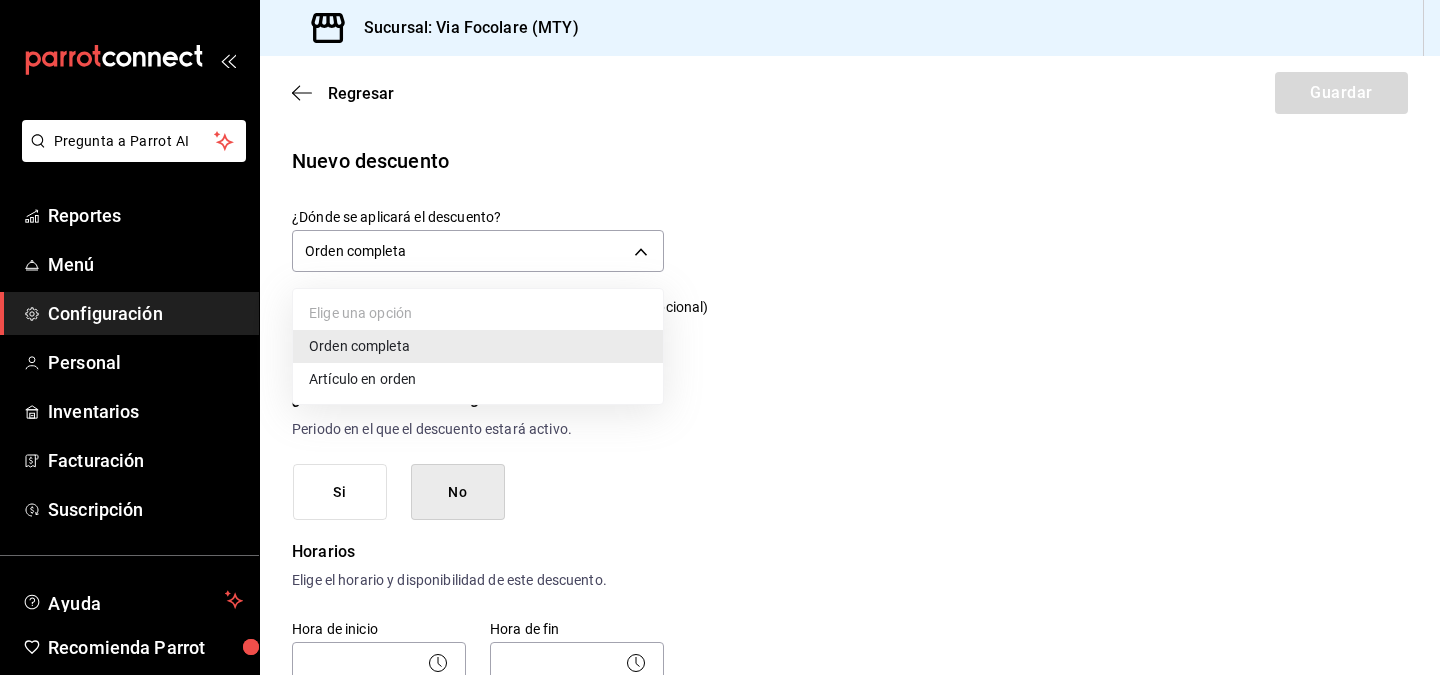 click on "Orden completa" at bounding box center (478, 346) 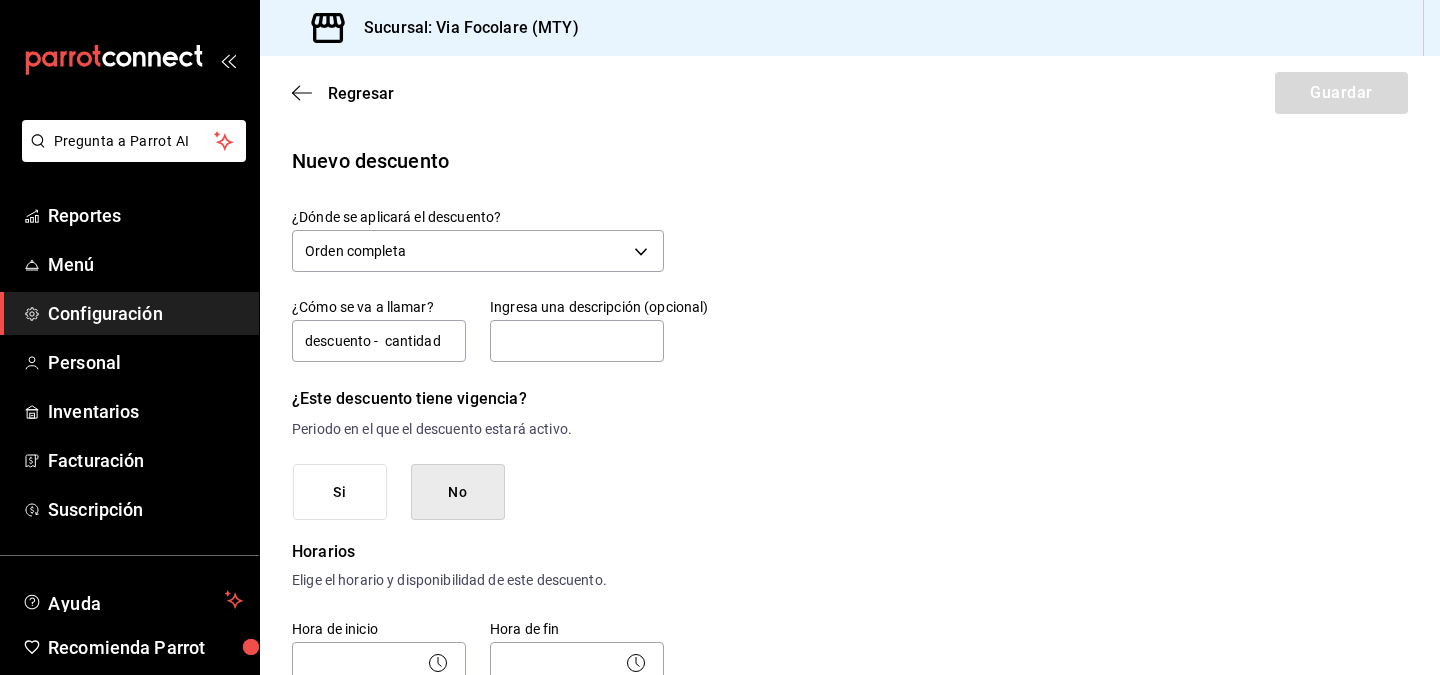 click on "Nuevo descuento ¿Dónde se aplicará el descuento? Orden completa ORDER ¿Cómo se va a llamar? descuento -  cantidad Ingresa una descripción (opcional) ¿Este descuento tiene vigencia? Periodo en el que el descuento estará activo. Si No Horarios Elige el horario y disponibilidad de este descuento. Hora de inicio ​ Entre Semana Lunes Martes Miércoles Jueves Viernes Hora de fin ​ Fin de semana Sábado Domingo Agregar horario 1 de 5 horarios ¿Este descuento requiere un permiso especial para aplicarse? Solo los usuarios con el permiso de "Aplicar descuento" podrán usar este descuento en el Punto de Venta. Si No ¿Quieres que el usuario defina el valor del descuento en el Punto de Venta? Si eliges "Sí", el usuario podrá escribir la cantidad o porcentaje al aplicarlo. Si eliges "No", deberás definirlo desde aquí. Si No ¿Cómo se aplicará el descuento? Elige si el descuento será un porcentaje sobre el total o una cantidad fija. Porcentaje Cantidad" at bounding box center [850, 872] 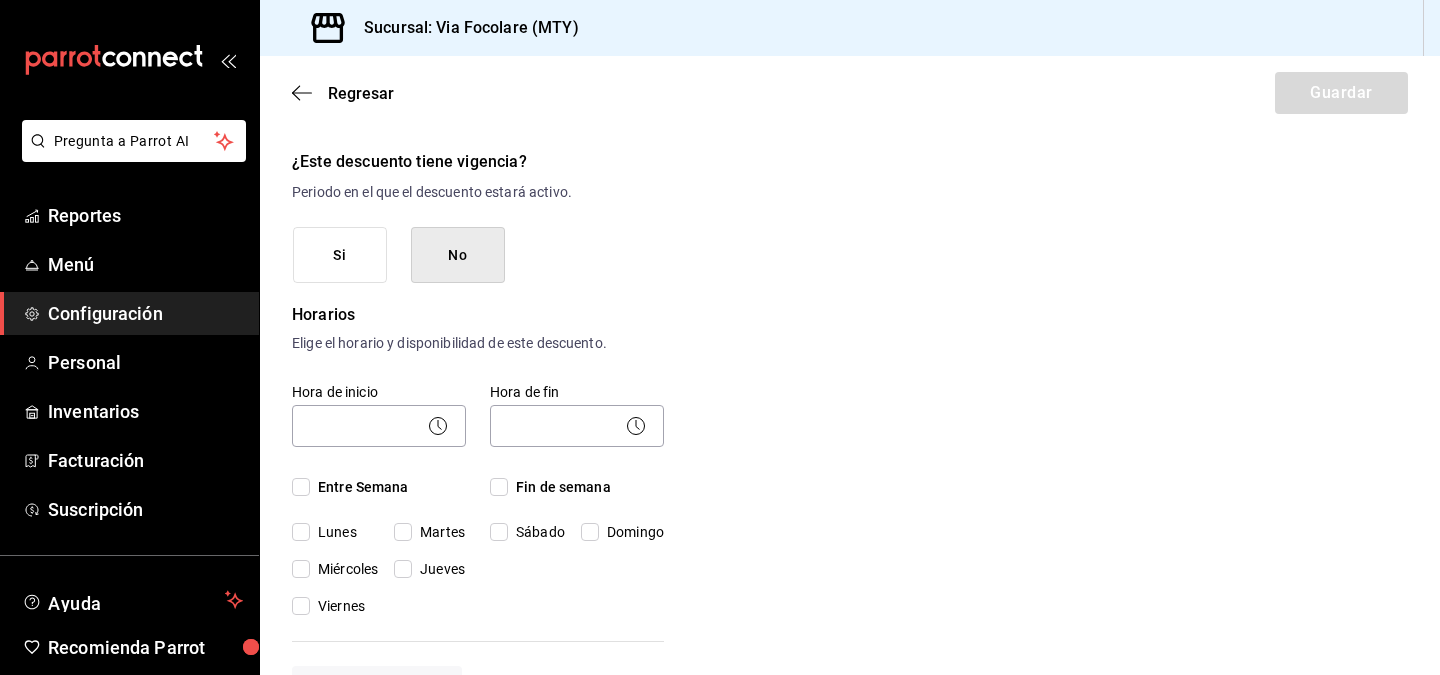 scroll, scrollTop: 261, scrollLeft: 0, axis: vertical 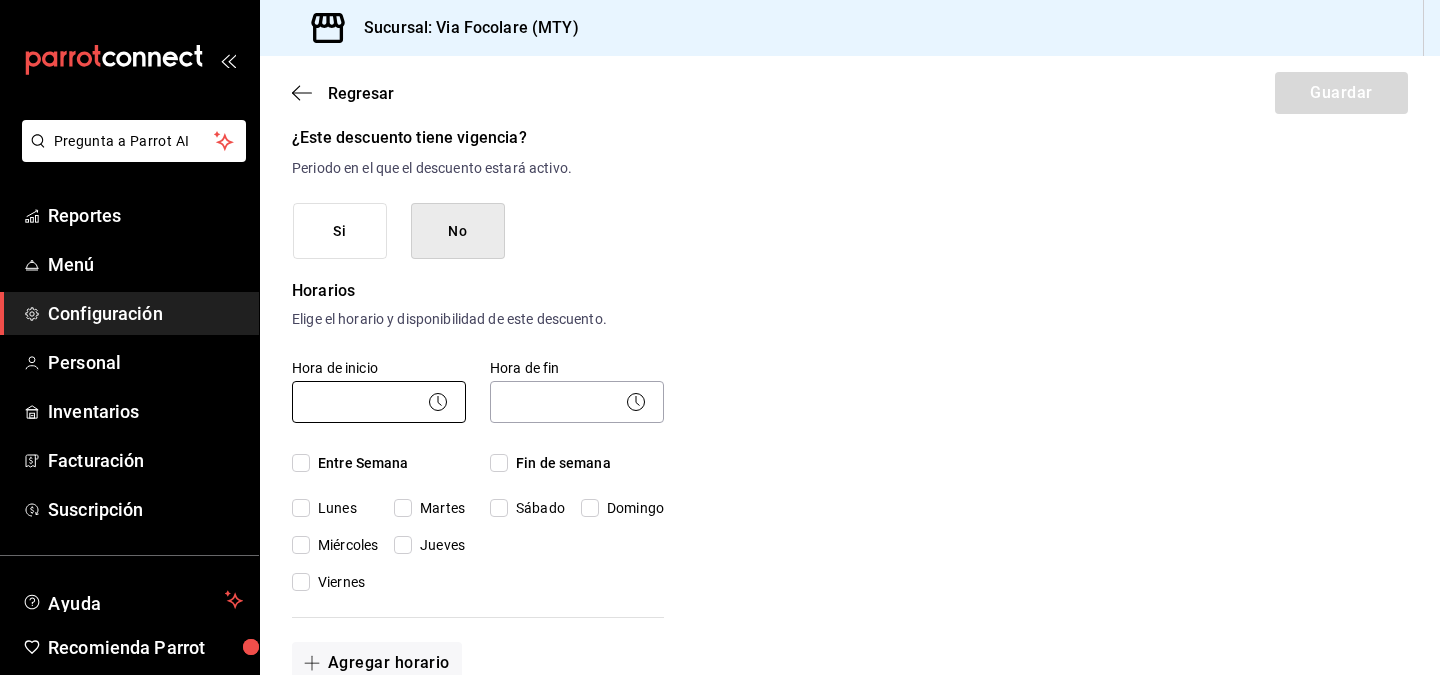 click on "Pregunta a Parrot AI Reportes   Menú   Configuración   Personal   Inventarios   Facturación   Suscripción   Ayuda Recomienda Parrot   [FIRST] [LAST]   Sugerir nueva función   Sucursal: Via Focolare ([CITY]) Regresar Guardar Nuevo descuento ¿Dónde se aplicará el descuento? Orden completa ORDER ¿Cómo se va a llamar? descuento -  cantidad Ingresa una descripción (opcional) ¿Este descuento tiene vigencia? Periodo en el que el descuento estará activo. Si No Horarios Elige el horario y disponibilidad de este descuento. Hora de inicio ​ Entre Semana Lunes Martes Miércoles Jueves Viernes Hora de fin ​ Fin de semana Sábado Domingo Agregar horario 1 de 5 horarios ¿Este descuento requiere un permiso especial para aplicarse? Solo los usuarios con el permiso de "Aplicar descuento" podrán usar este descuento en el Punto de Venta. Si No ¿Quieres que el usuario defina el valor del descuento en el Punto de Venta? Si No ¿Cómo se aplicará el descuento? Porcentaje Cantidad Pregunta a Parrot AI Reportes" at bounding box center [720, 337] 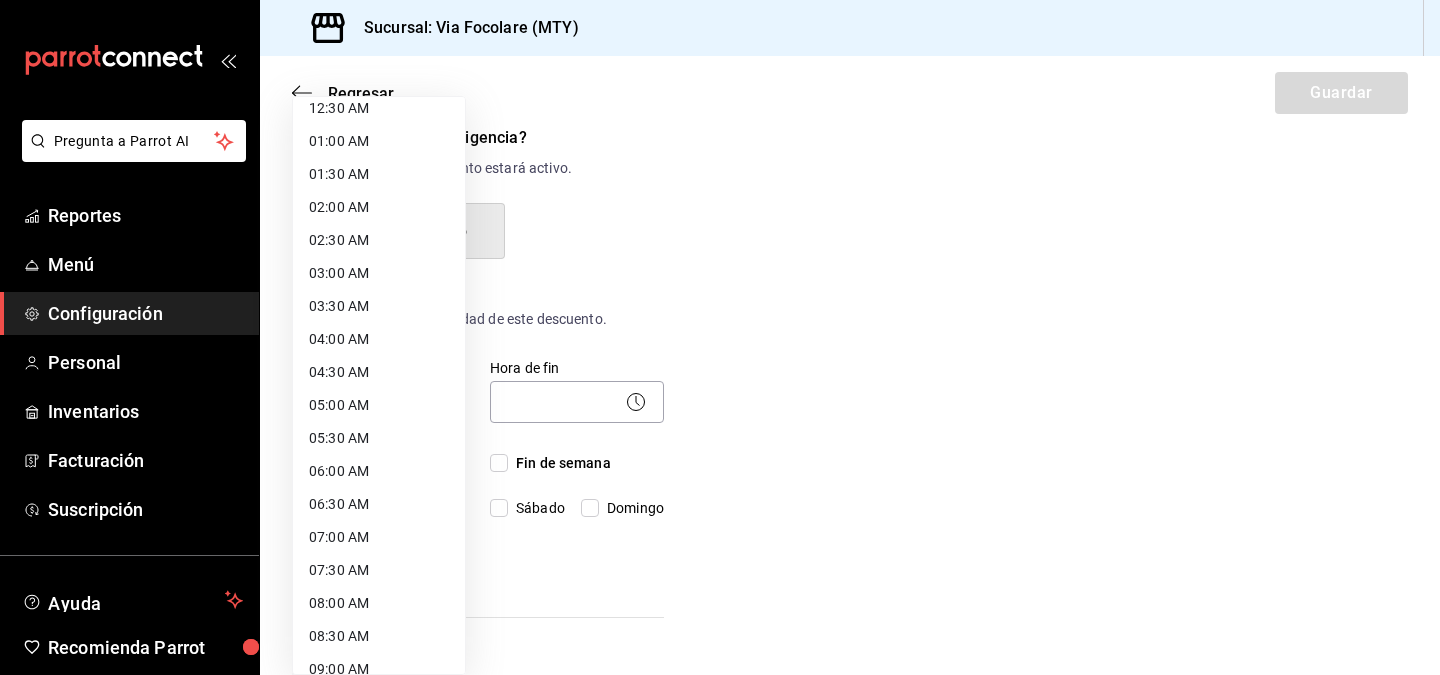scroll, scrollTop: 0, scrollLeft: 0, axis: both 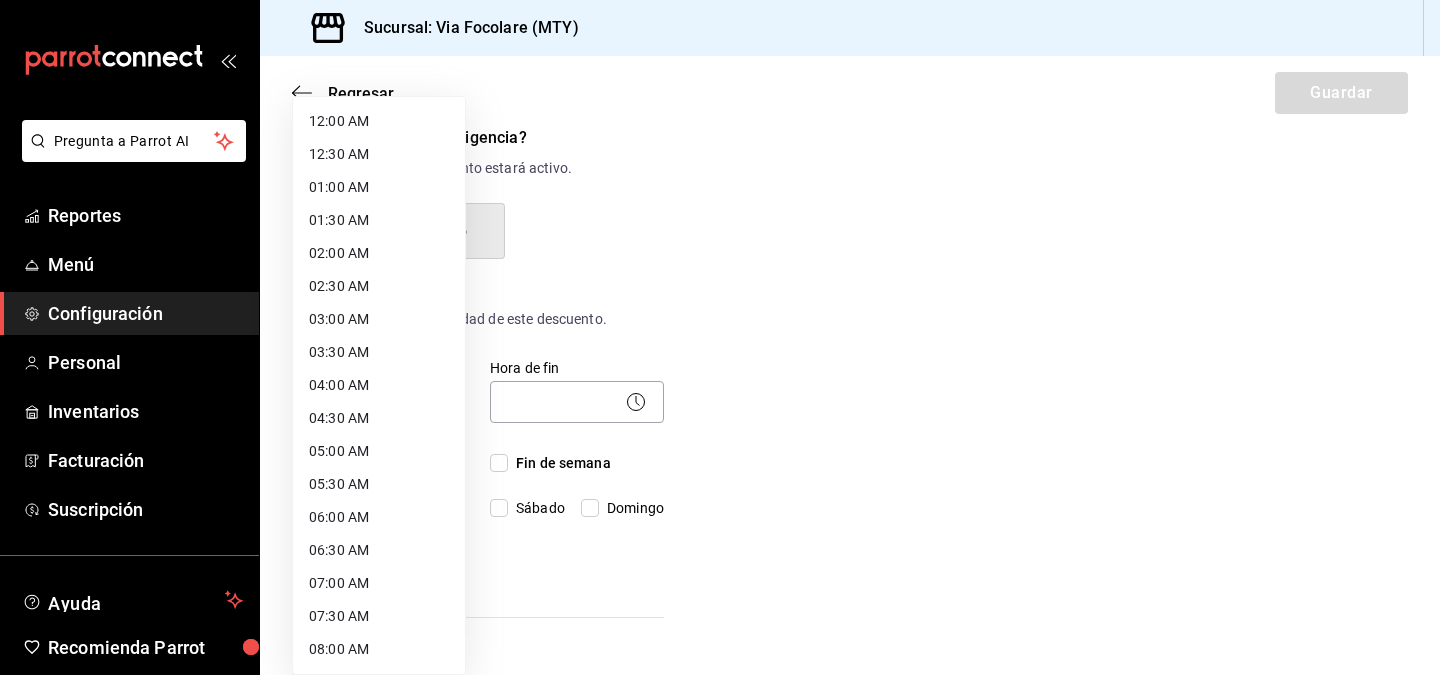click on "12:00 AM" at bounding box center (379, 121) 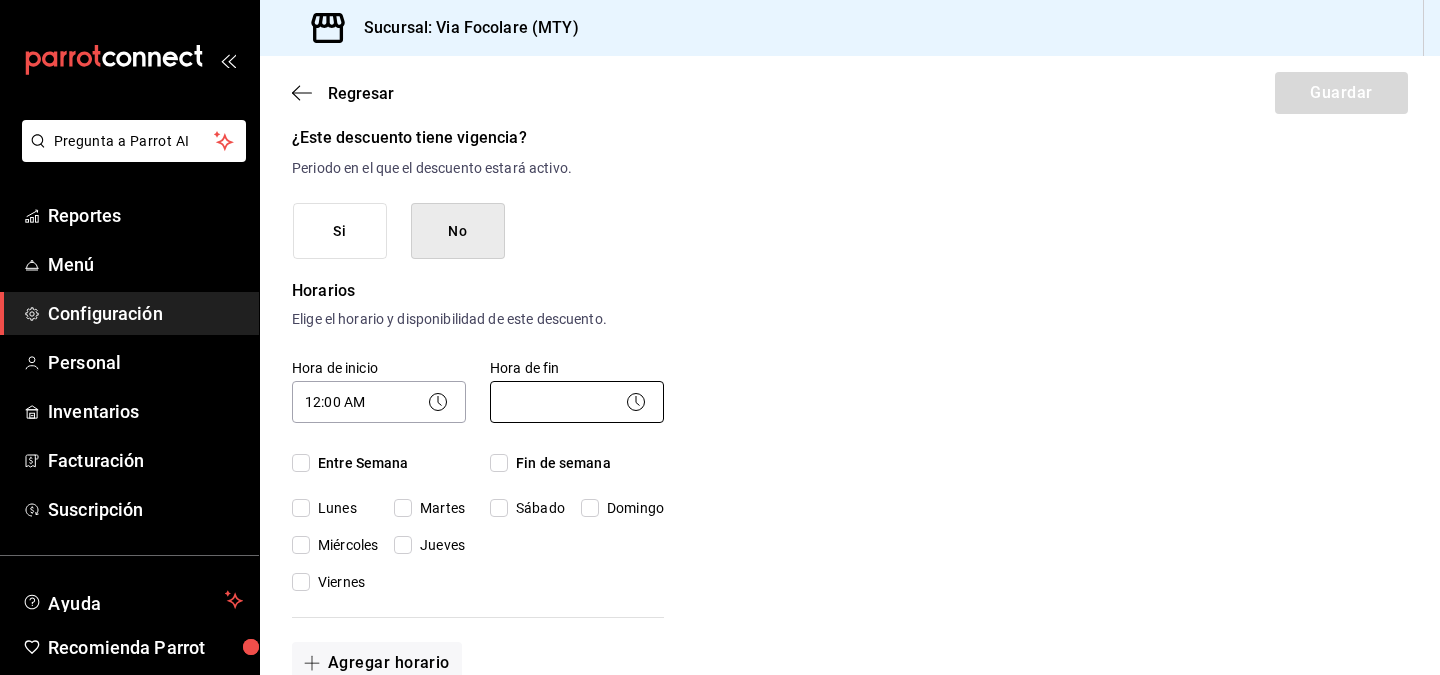 click on "Pregunta a Parrot AI Reportes   Menú   Configuración   Personal   Inventarios   Facturación   Suscripción   Ayuda Recomienda Parrot   [FIRST] [LAST]   Sugerir nueva función   Sucursal: Via Focolare ([CITY]) Regresar Guardar Nuevo descuento ¿Dónde se aplicará el descuento? Orden completa ORDER ¿Cómo se va a llamar? descuento -  cantidad Ingresa una descripción (opcional) ¿Este descuento tiene vigencia? Periodo en el que el descuento estará activo. Si No Horarios Elige el horario y disponibilidad de este descuento. Hora de inicio 12:00 AM 00:00 Entre Semana Lunes Martes Miércoles Jueves Viernes Hora de fin ​ Fin de semana Sábado Domingo Agregar horario 1 de 5 horarios ¿Este descuento requiere un permiso especial para aplicarse? Solo los usuarios con el permiso de "Aplicar descuento" podrán usar este descuento en el Punto de Venta. Si No ¿Quieres que el usuario defina el valor del descuento en el Punto de Venta? Si No ¿Cómo se aplicará el descuento? Porcentaje Cantidad Pregunta a Parrot AI" at bounding box center [720, 337] 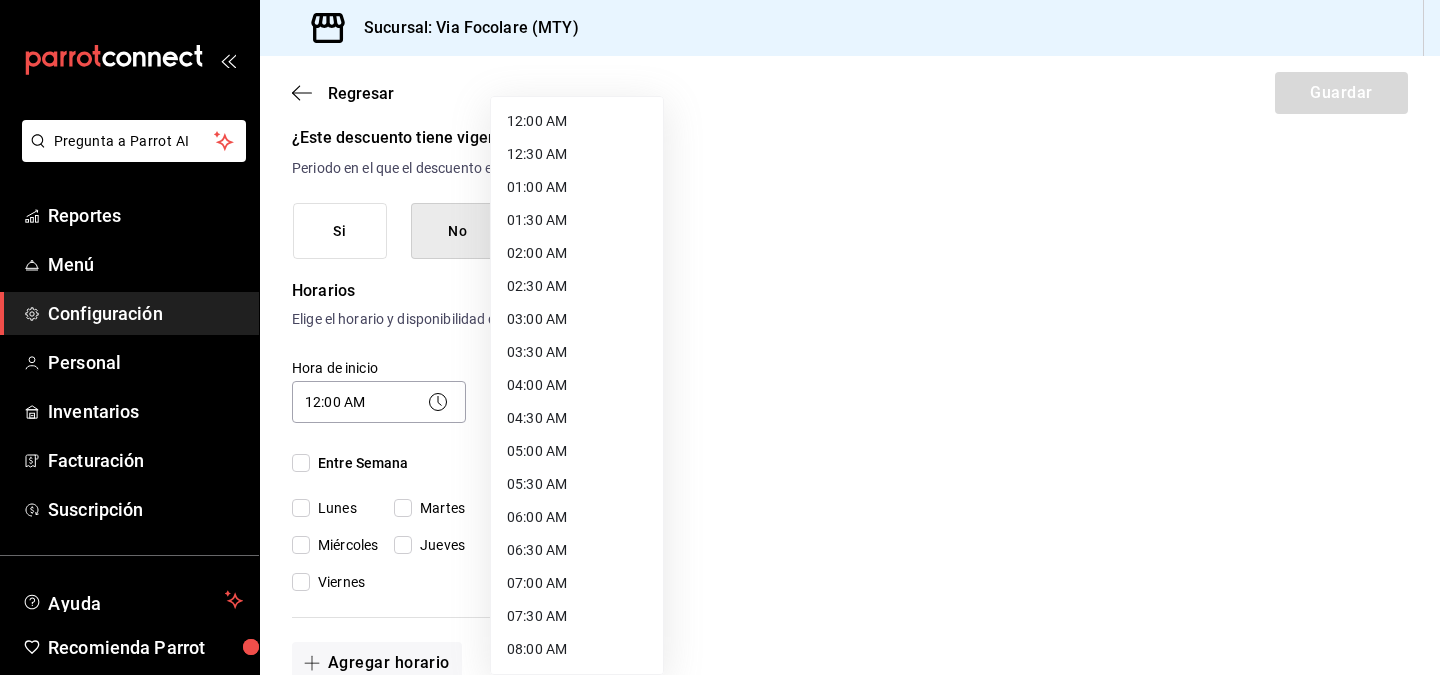 scroll, scrollTop: 1056, scrollLeft: 0, axis: vertical 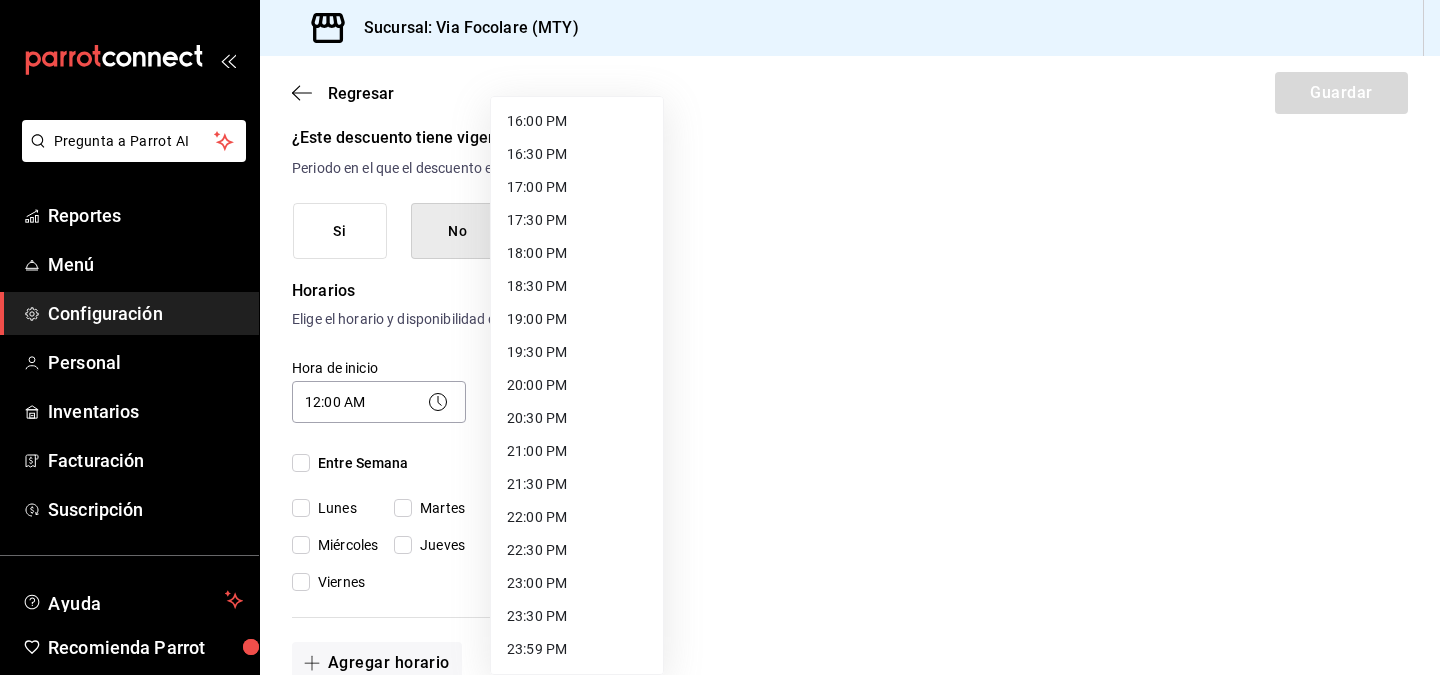 click on "23:59 PM" at bounding box center (577, 649) 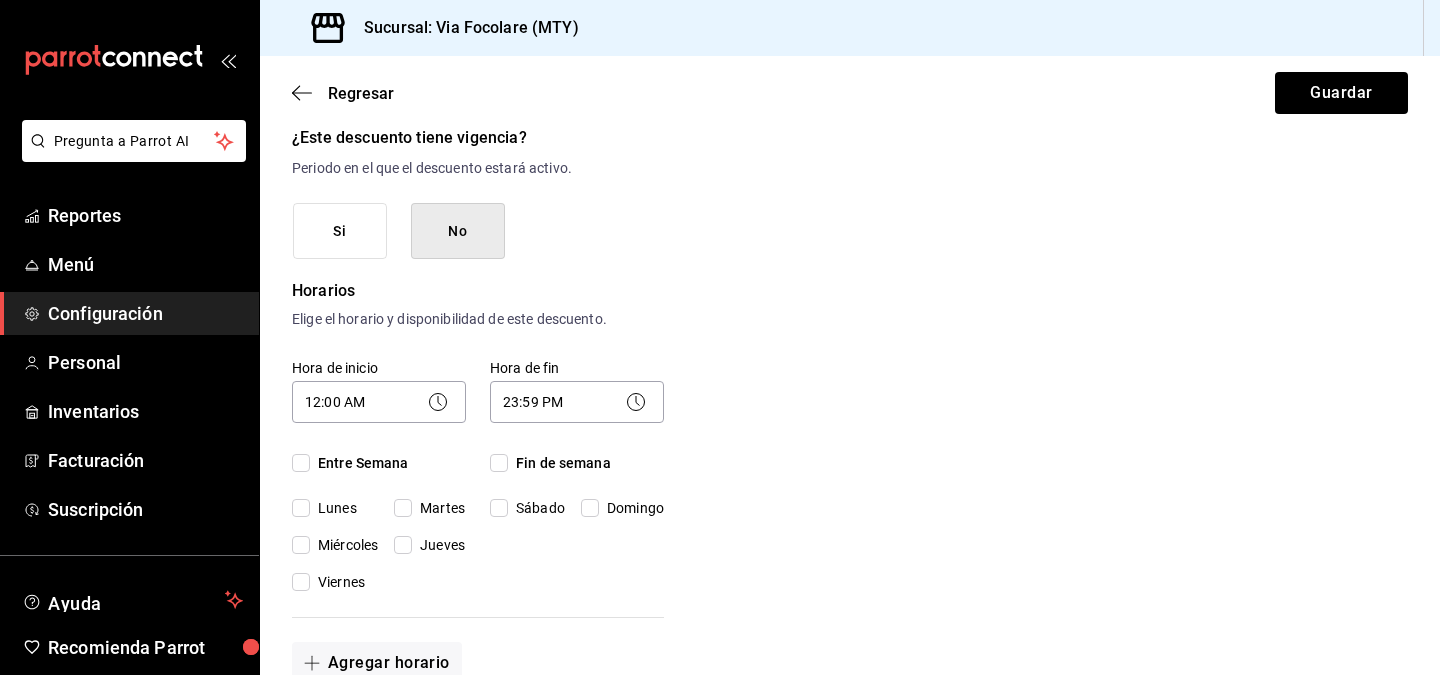 click on "Nuevo descuento ¿Dónde se aplicará el descuento? Orden completa ORDER ¿Cómo se va a llamar? descuento -  cantidad Ingresa una descripción (opcional) ¿Este descuento tiene vigencia? Periodo en el que el descuento estará activo. Si No Horarios Elige el horario y disponibilidad de este descuento. Hora de inicio 12:00 AM 00:00 Entre Semana Lunes Martes Miércoles Jueves Viernes Hora de fin 23:59 PM 23:59 Fin de semana Sábado Domingo Agregar horario 1 de 5 horarios ¿Este descuento requiere un permiso especial para aplicarse? Solo los usuarios con el permiso de "Aplicar descuento" podrán usar este descuento en el Punto de Venta. Si No ¿Quieres que el usuario defina el valor del descuento en el Punto de Venta? Si eliges "Sí", el usuario podrá escribir la cantidad o porcentaje al aplicarlo. Si eliges "No", deberás definirlo desde aquí. Si No ¿Cómo se aplicará el descuento? Elige si el descuento será un porcentaje sobre el total o una cantidad fija. Porcentaje Cantidad" at bounding box center (850, 611) 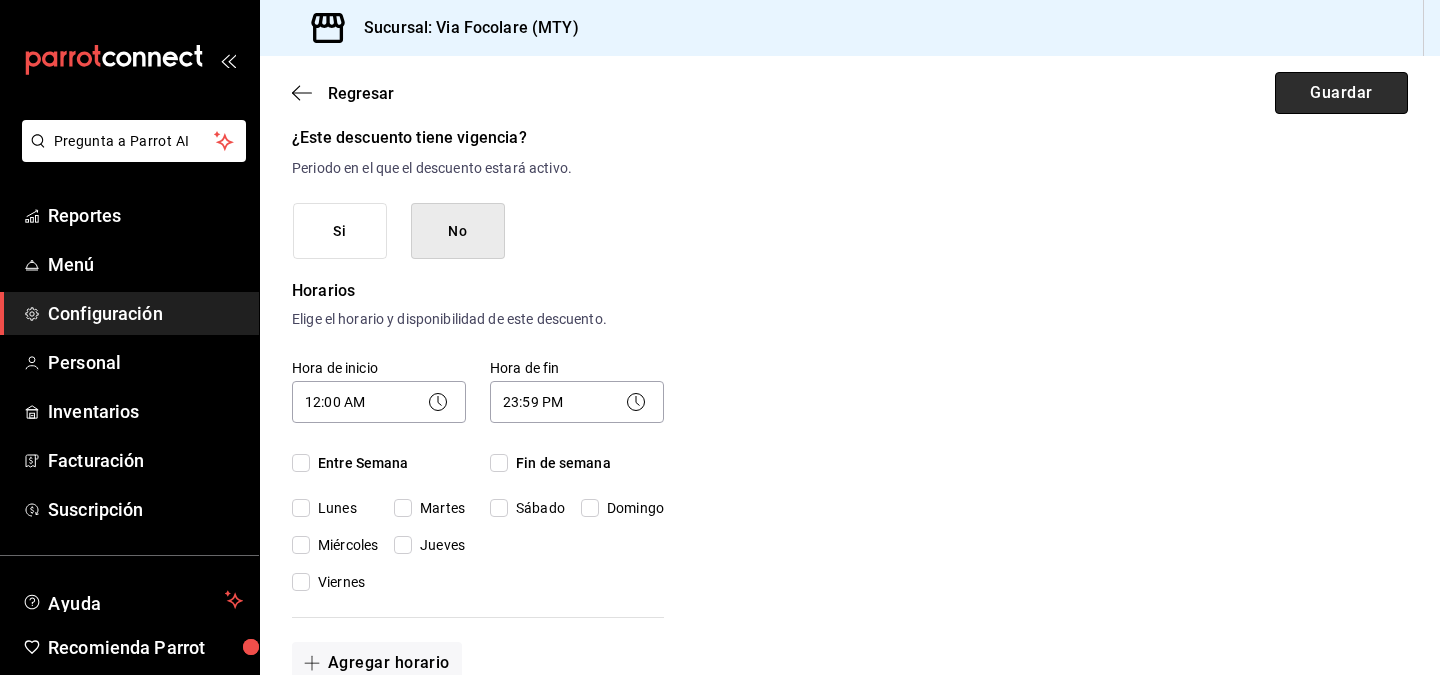 click on "Guardar" at bounding box center (1341, 93) 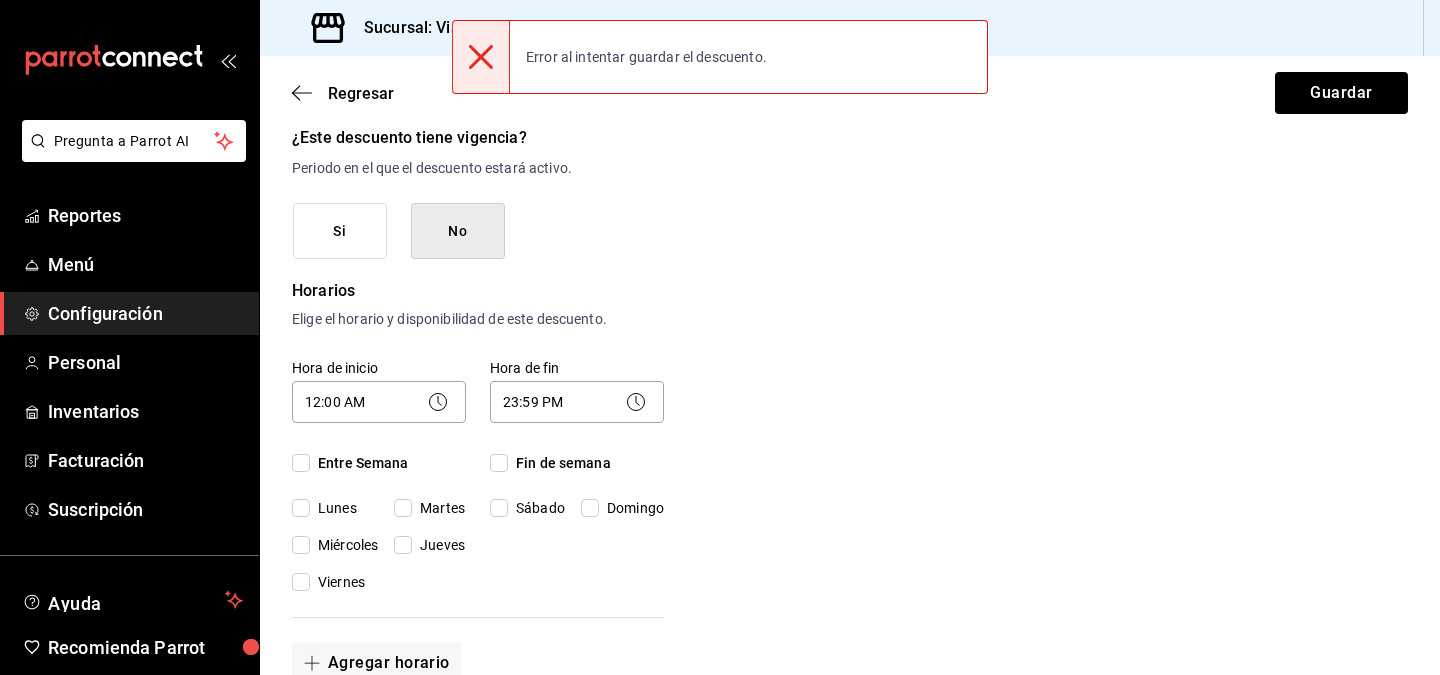 click on "Entre Semana" at bounding box center (359, 463) 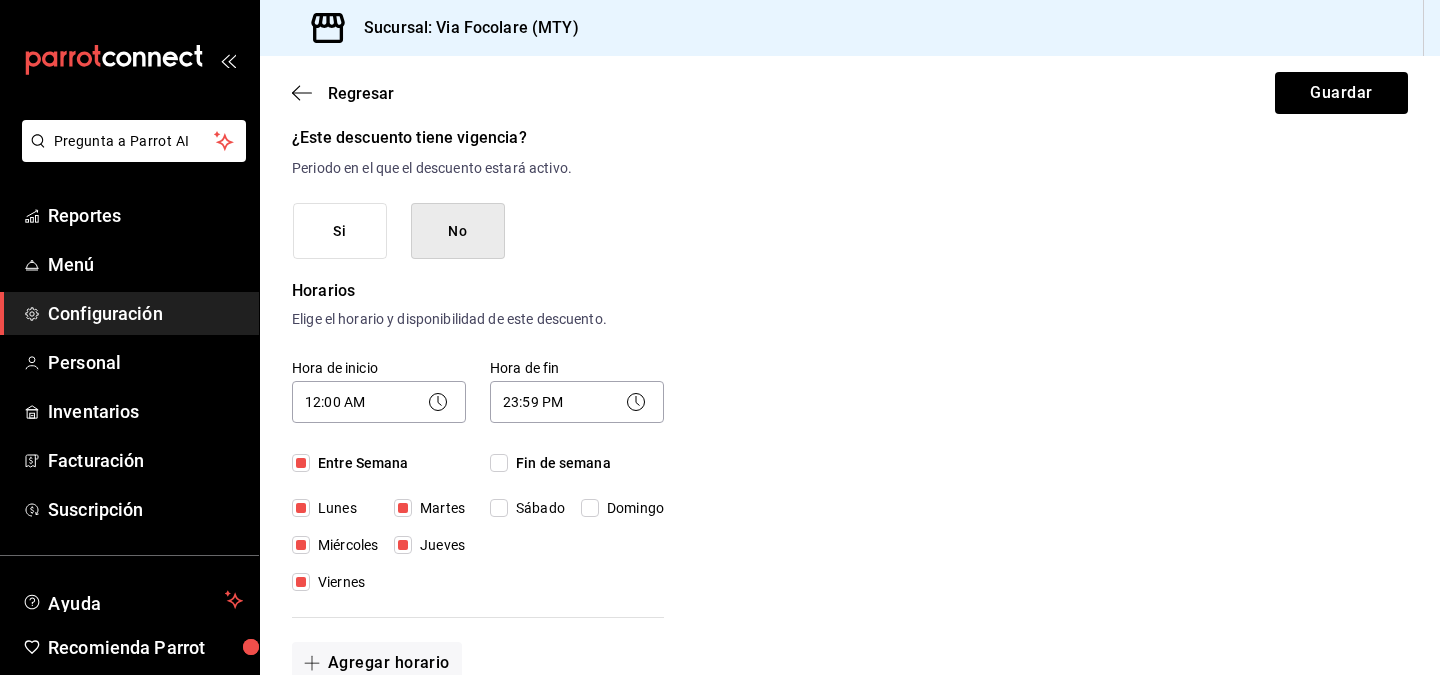 click on "Fin de semana" at bounding box center (559, 463) 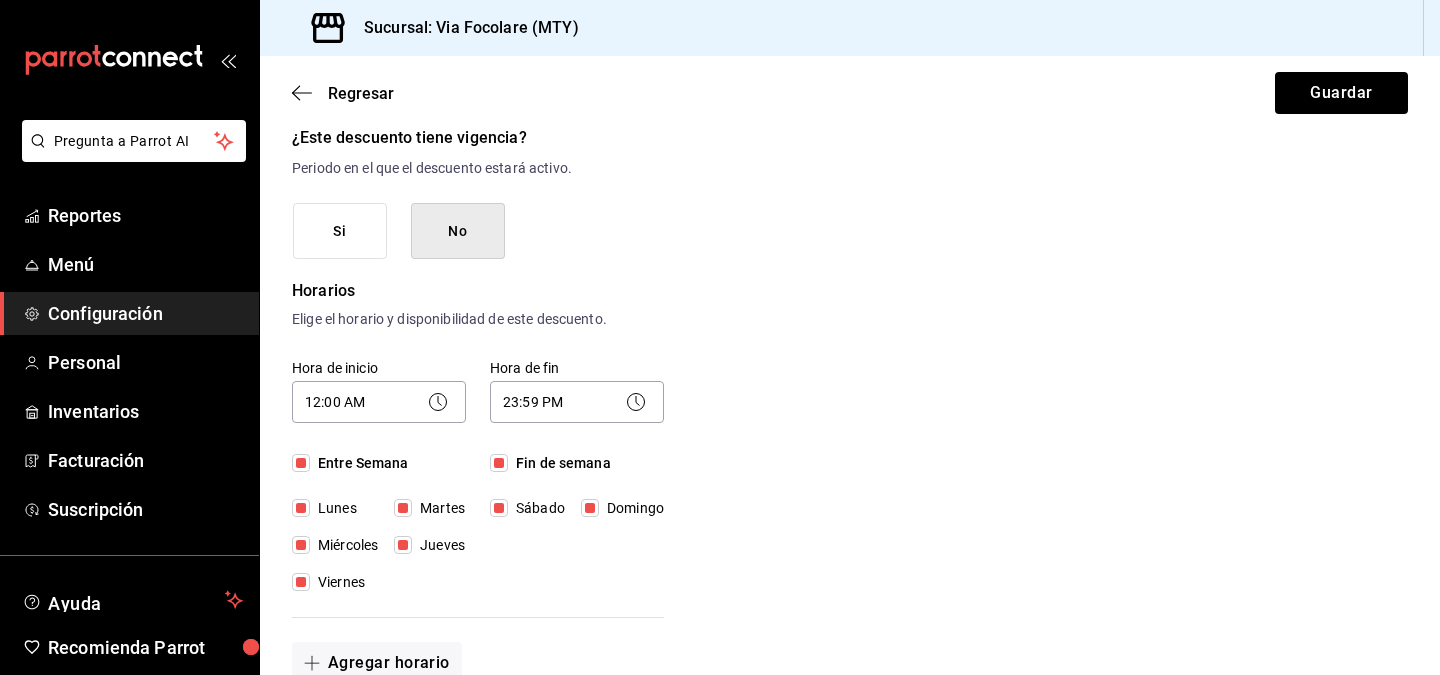 click on "Lunes" at bounding box center [333, 508] 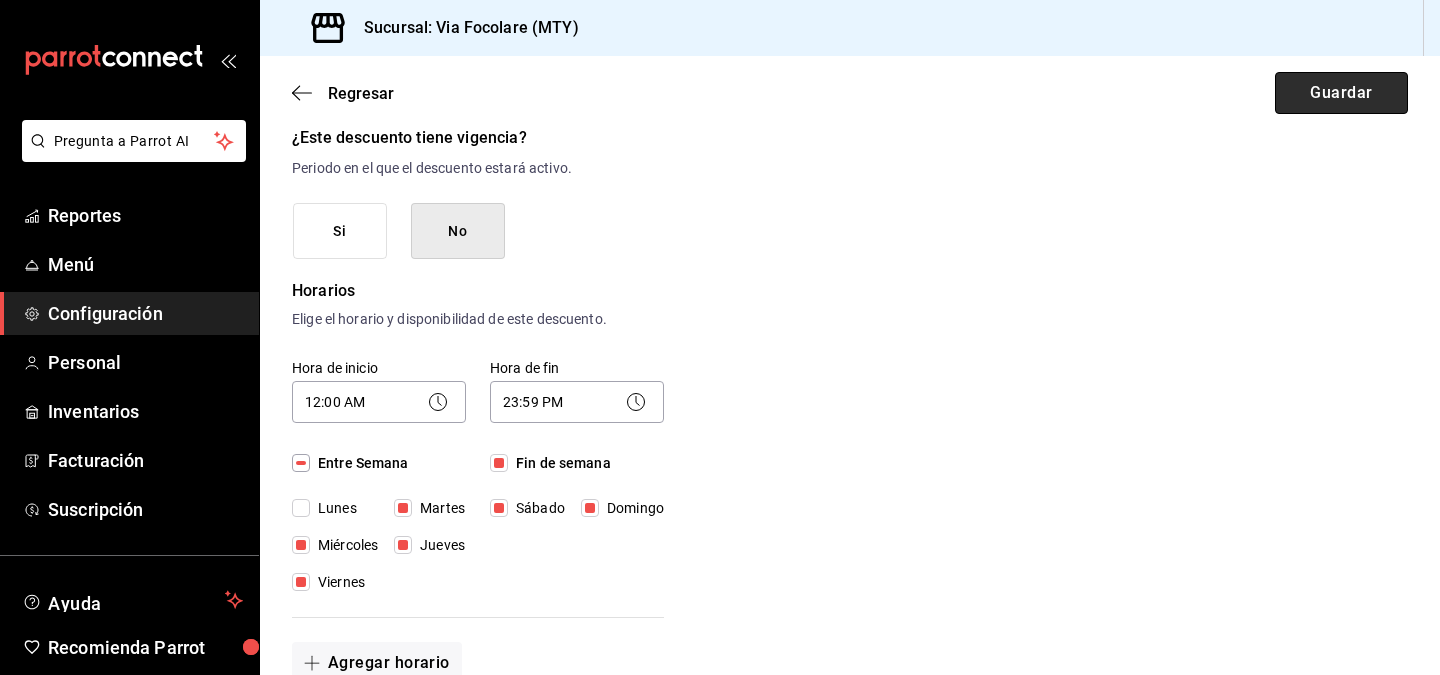 click on "Guardar" at bounding box center [1341, 93] 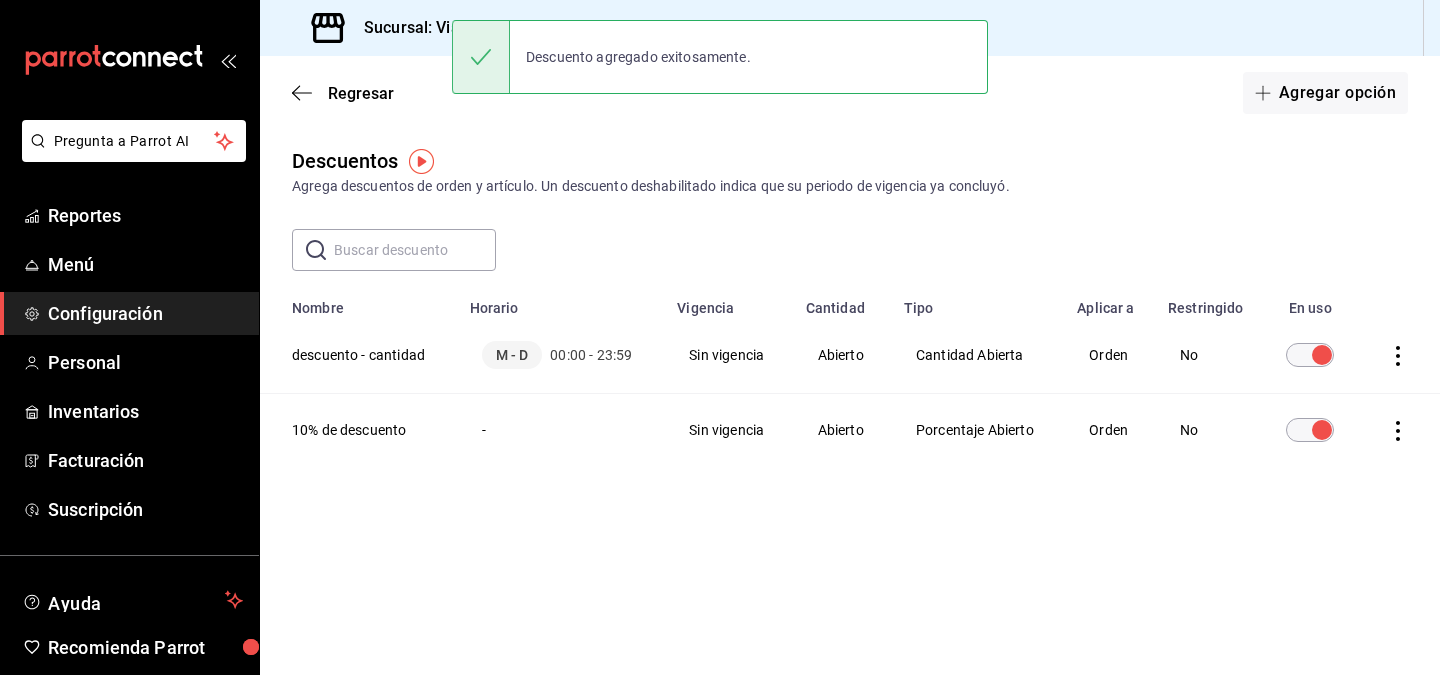 scroll, scrollTop: 0, scrollLeft: 0, axis: both 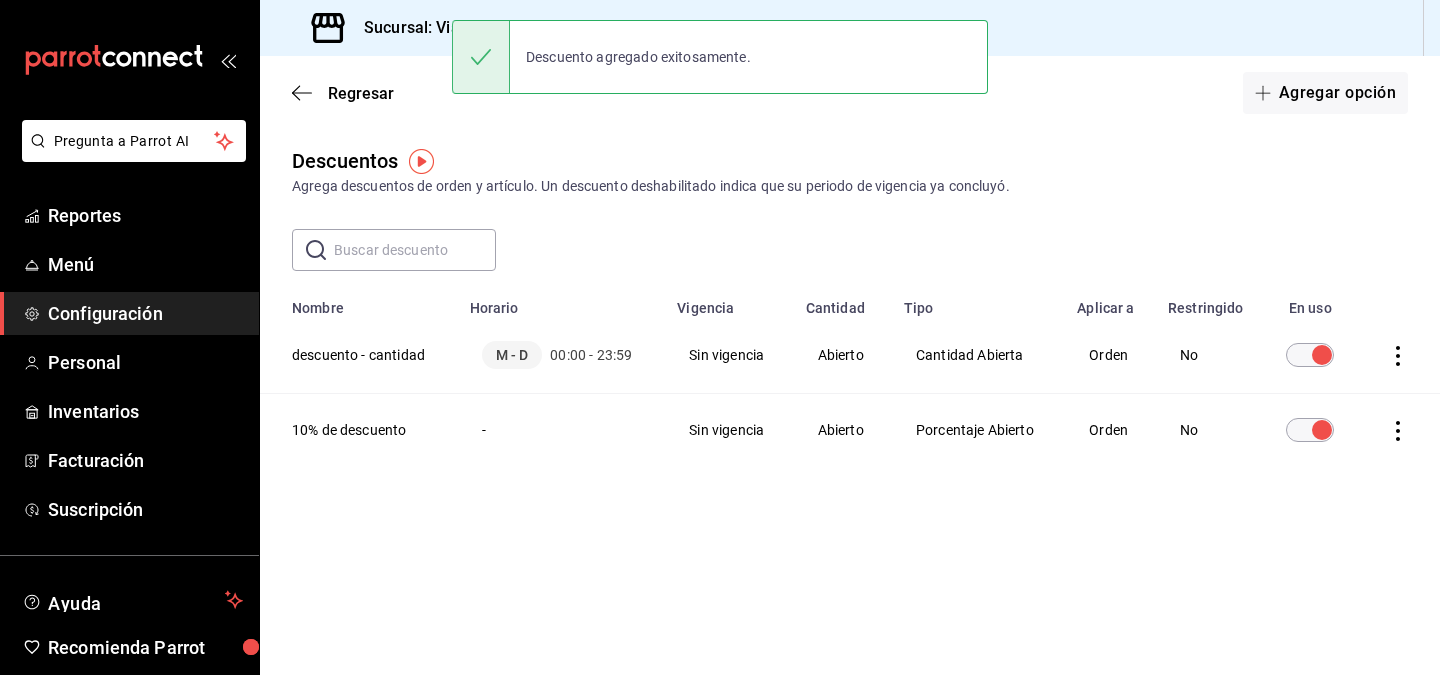 click on "10% de descuento" at bounding box center (359, 430) 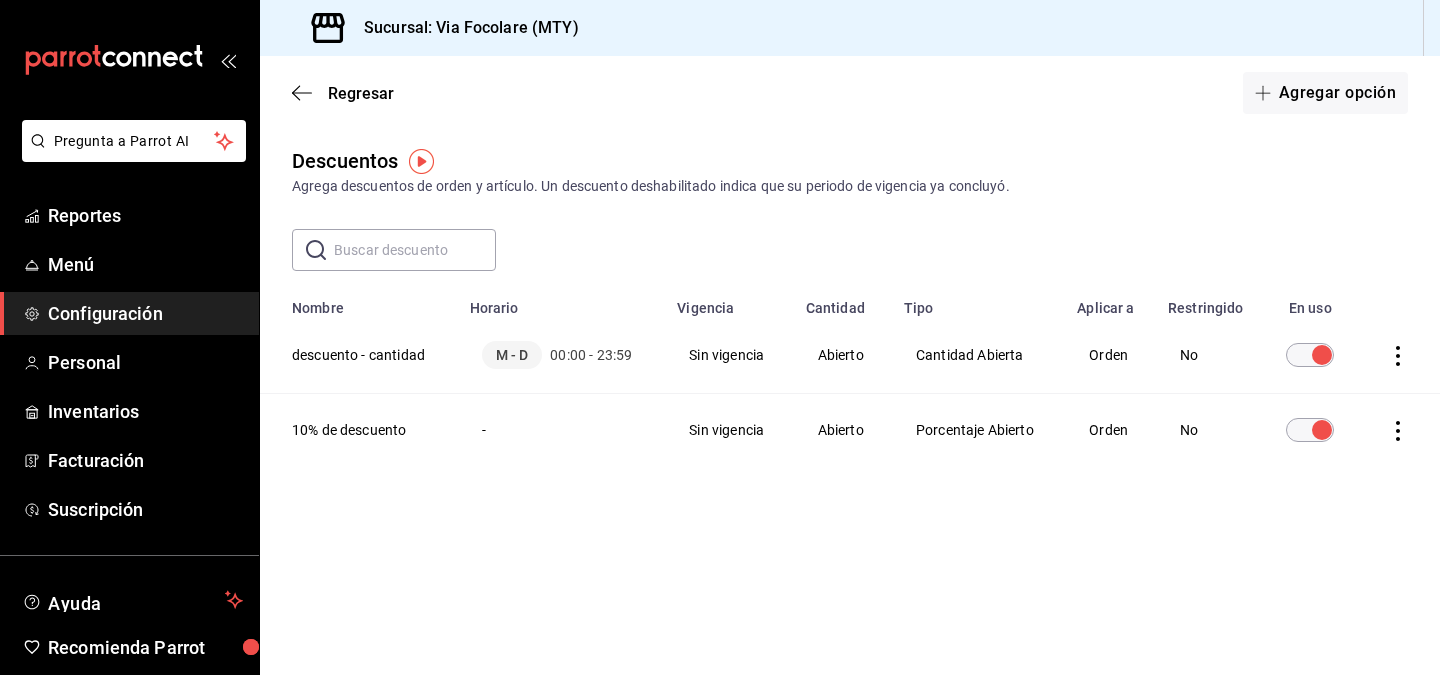 click 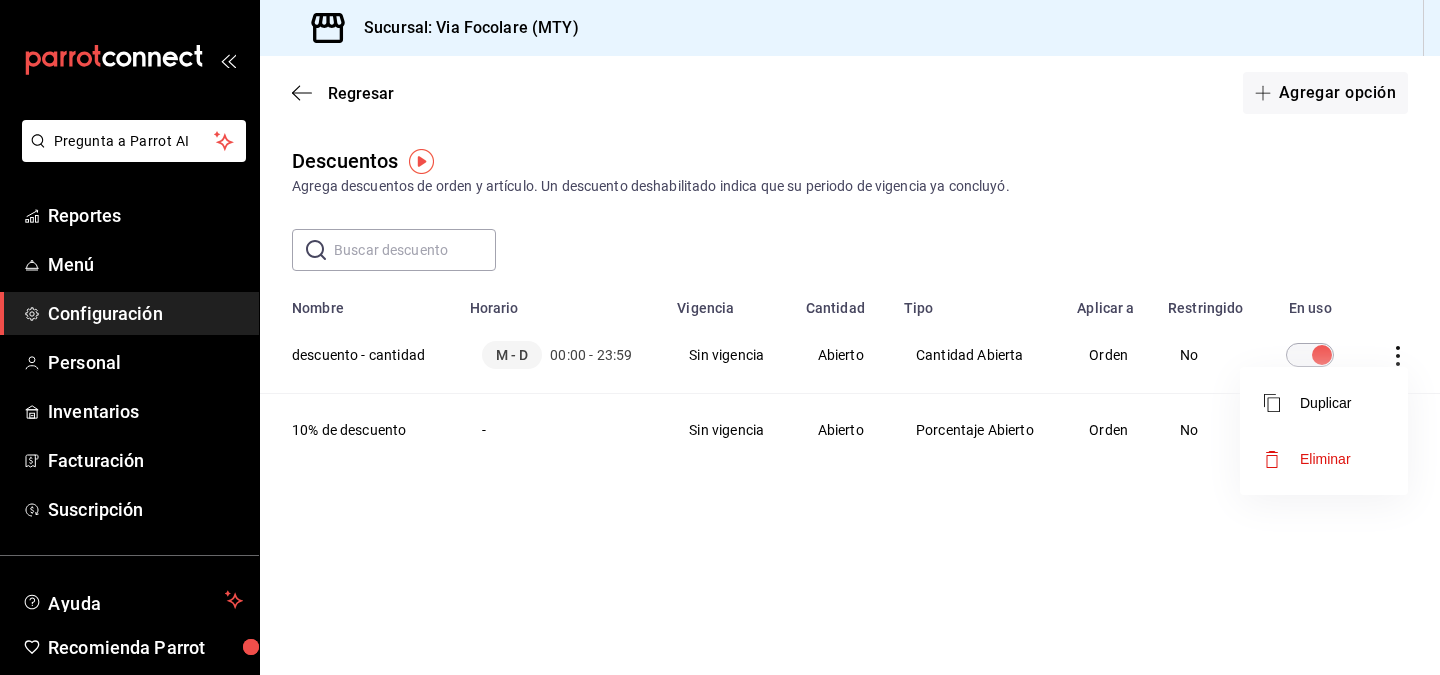 click on "Eliminar" at bounding box center [1325, 459] 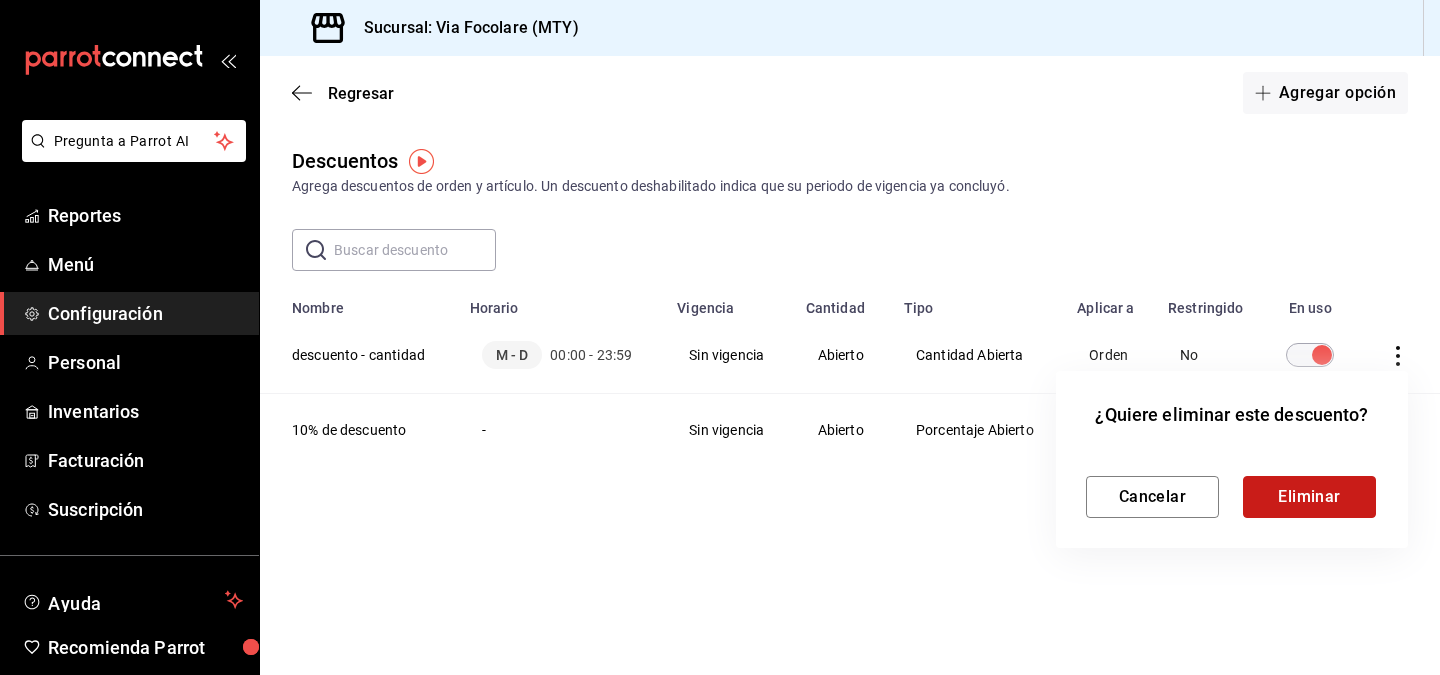 click on "Eliminar" at bounding box center (1309, 497) 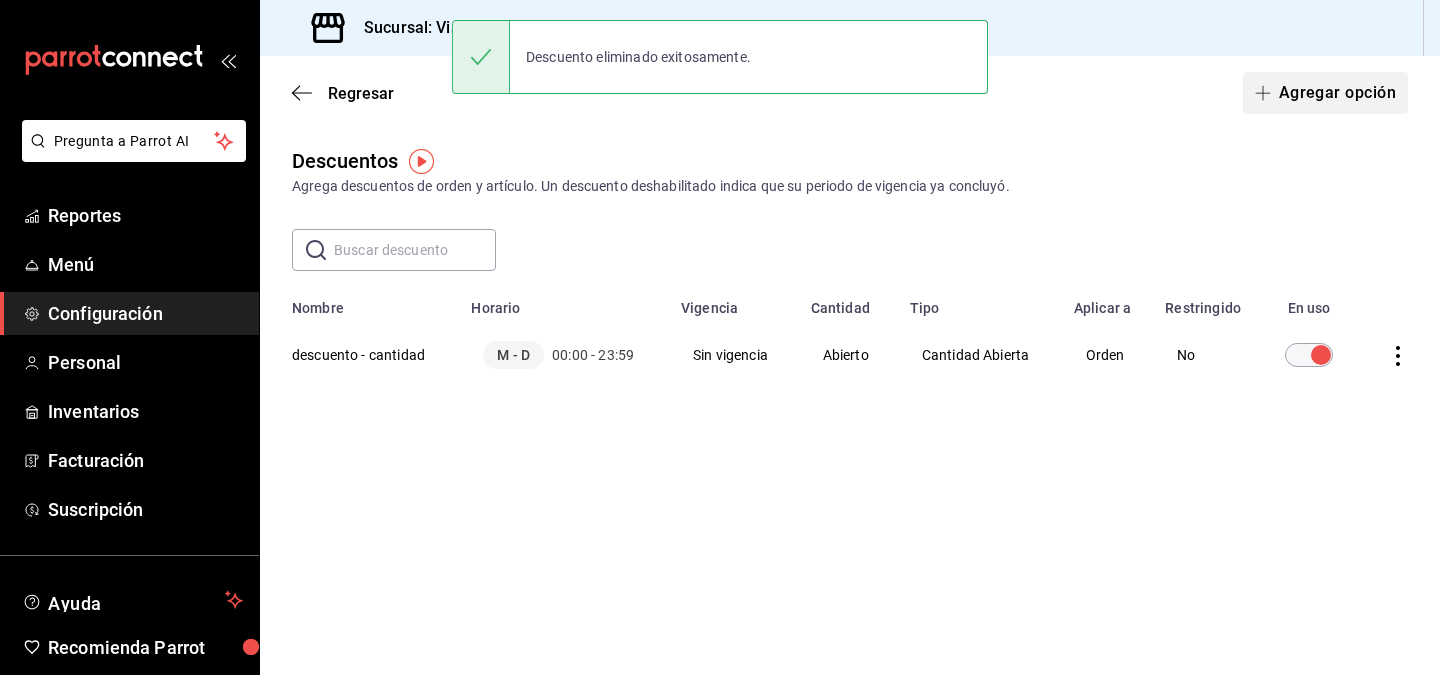 click on "Agregar opción" at bounding box center (1325, 93) 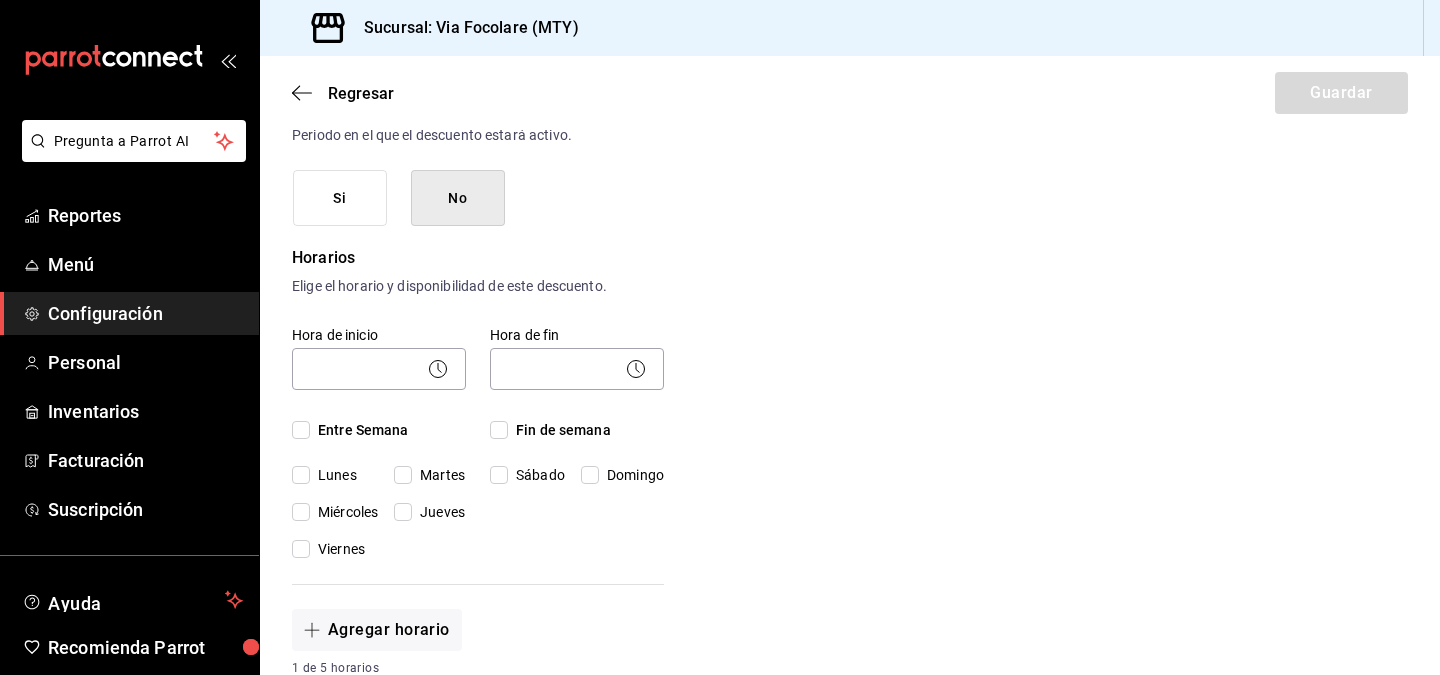 scroll, scrollTop: 321, scrollLeft: 0, axis: vertical 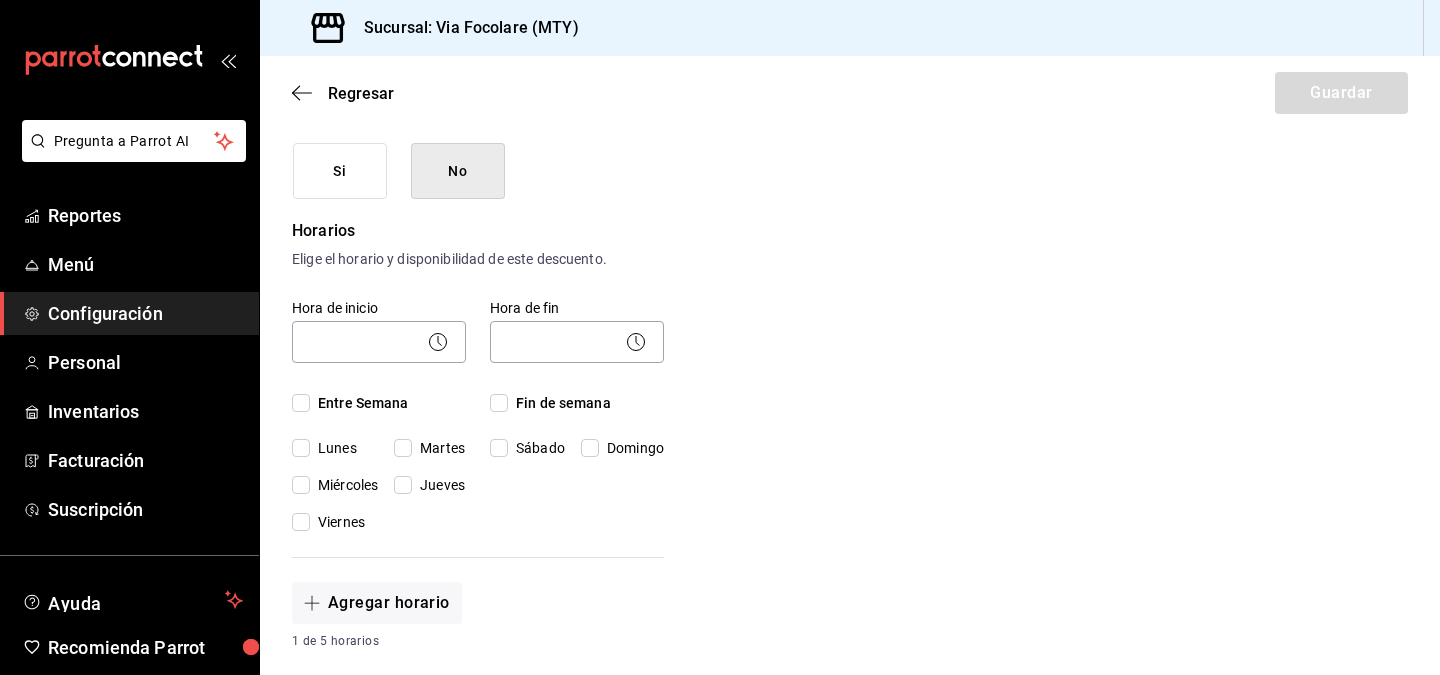 type on "Descuento - porcentaje" 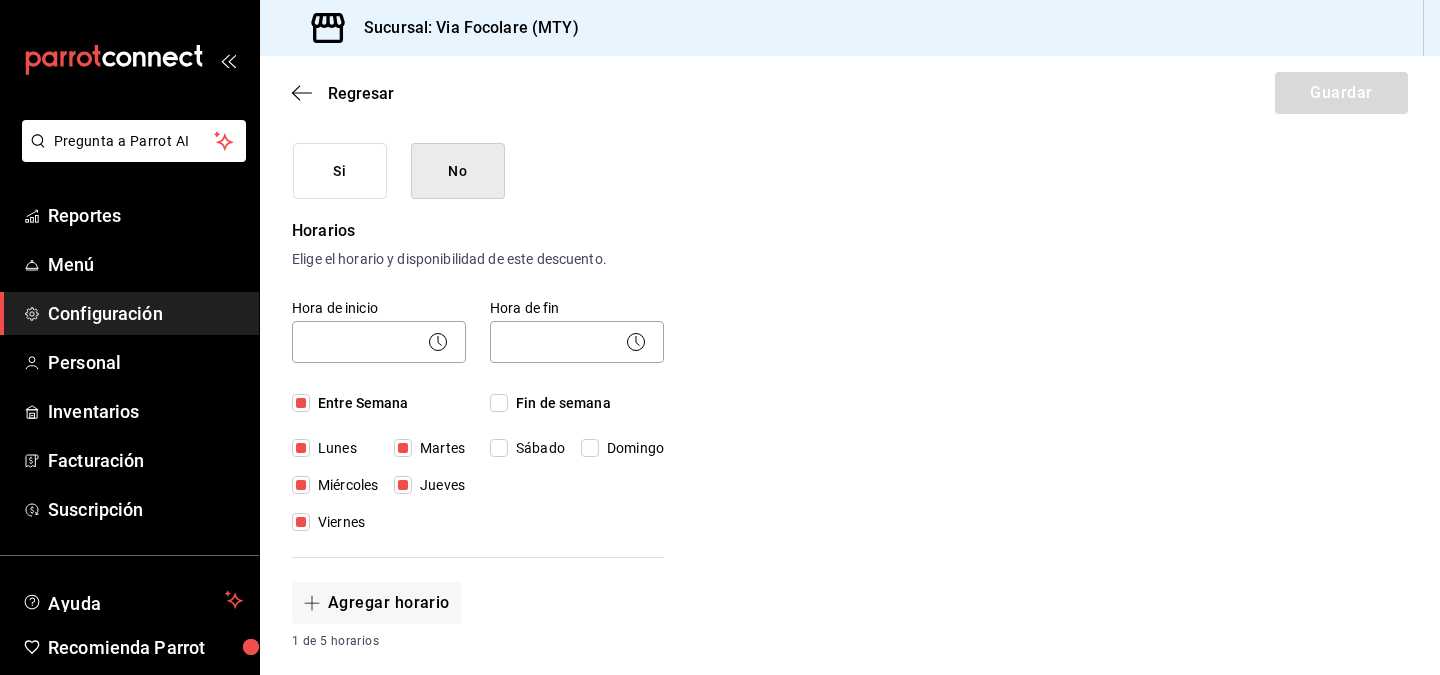 click on "Fin de semana" at bounding box center (559, 403) 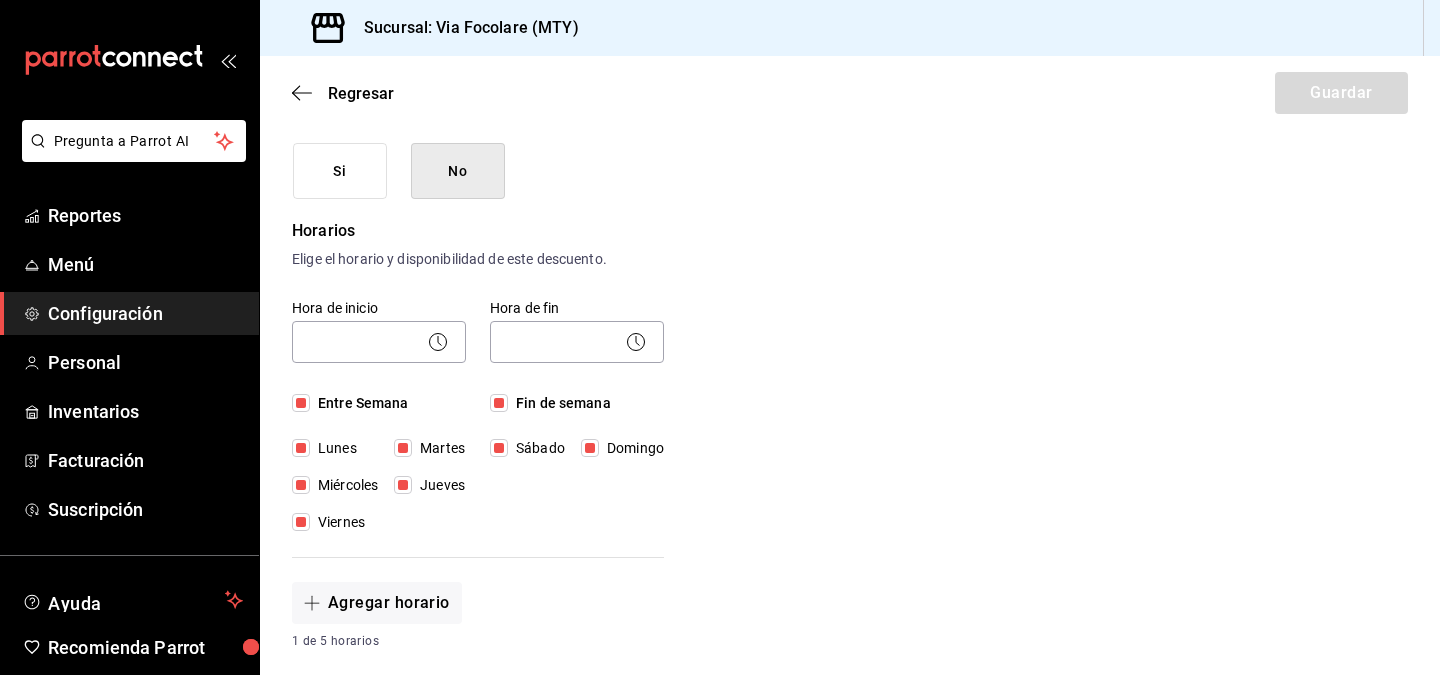 click on "Lunes" at bounding box center (333, 448) 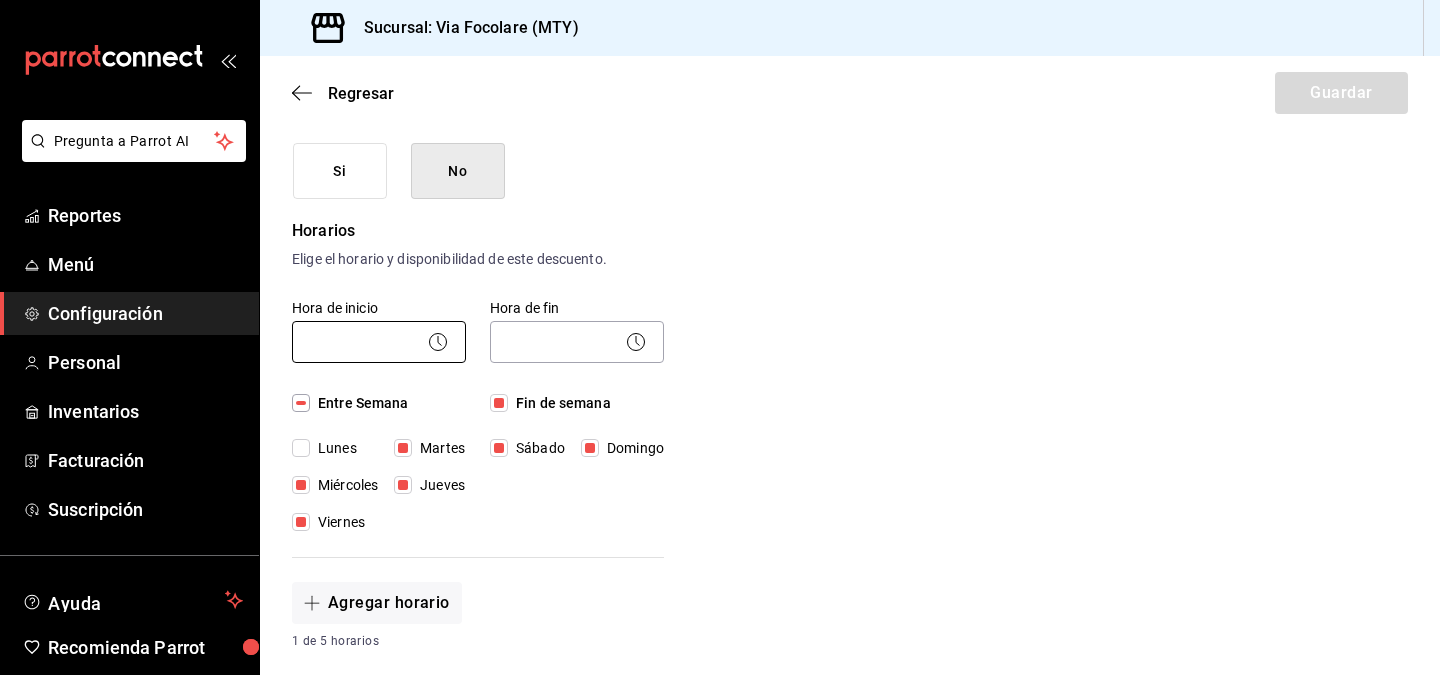 click on "Pregunta a Parrot AI Reportes   Menú   Configuración   Personal   Inventarios   Facturación   Suscripción   Ayuda Recomienda Parrot   [FIRST] [LAST]   Sugerir nueva función   Sucursal: Via Focolare ([CITY]) Regresar Guardar Nuevo descuento ¿Dónde se aplicará el descuento? Elige una opción ¿Cómo se va a llamar? Descuento - porcentaje Ingresa una descripción (opcional) ¿Este descuento tiene vigencia? Periodo en el que el descuento estará activo. Si No Horarios Elige el horario y disponibilidad de este descuento. Hora de inicio ​ Entre Semana Lunes Martes Miércoles Jueves Viernes Hora de fin ​ Fin de semana Sábado Domingo Agregar horario 1 de 5 horarios ¿Este descuento requiere un permiso especial para aplicarse? Solo los usuarios con el permiso de "Aplicar descuento" podrán usar este descuento en el Punto de Venta. Si No ¿Quieres que el usuario defina el valor del descuento en el Punto de Venta? Si No ¿Cómo se aplicará el descuento? Porcentaje Cantidad Porcentaje 0.00 % Porcentaje Reportes" at bounding box center (720, 337) 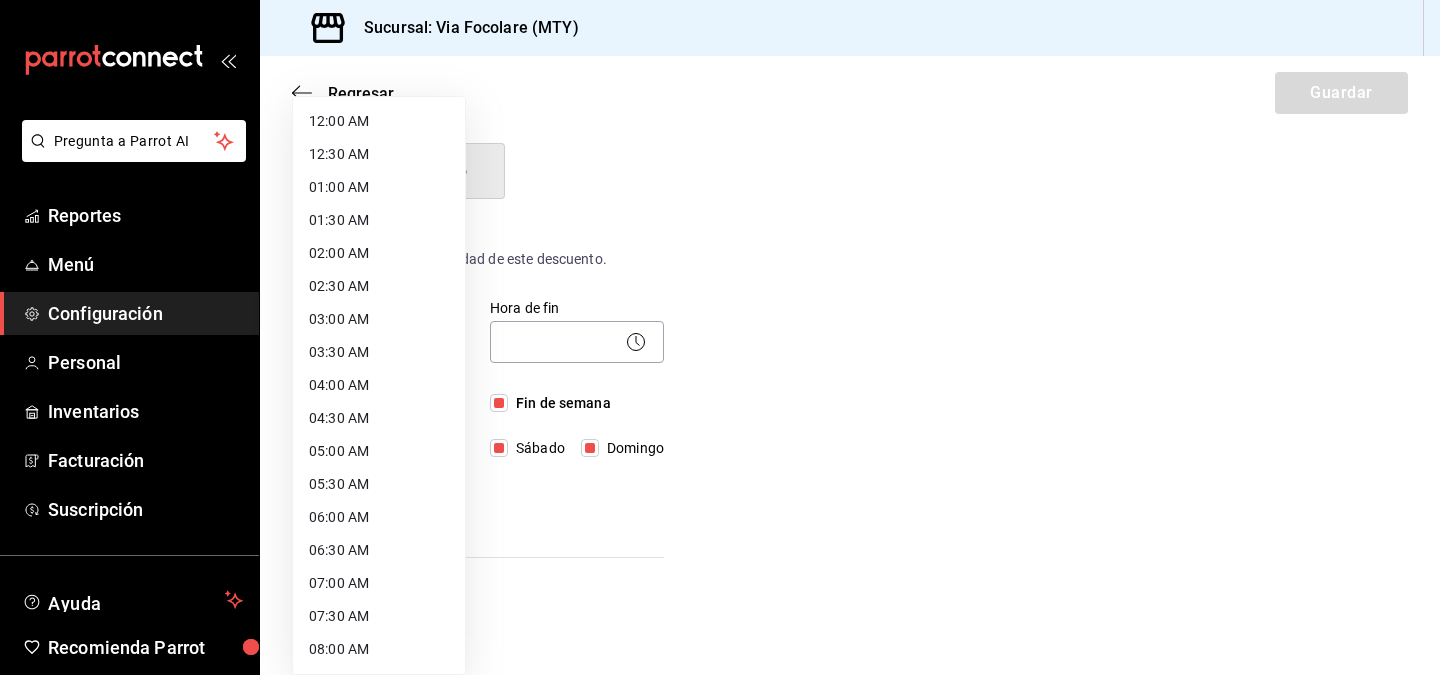 click on "12:00 AM" at bounding box center (379, 121) 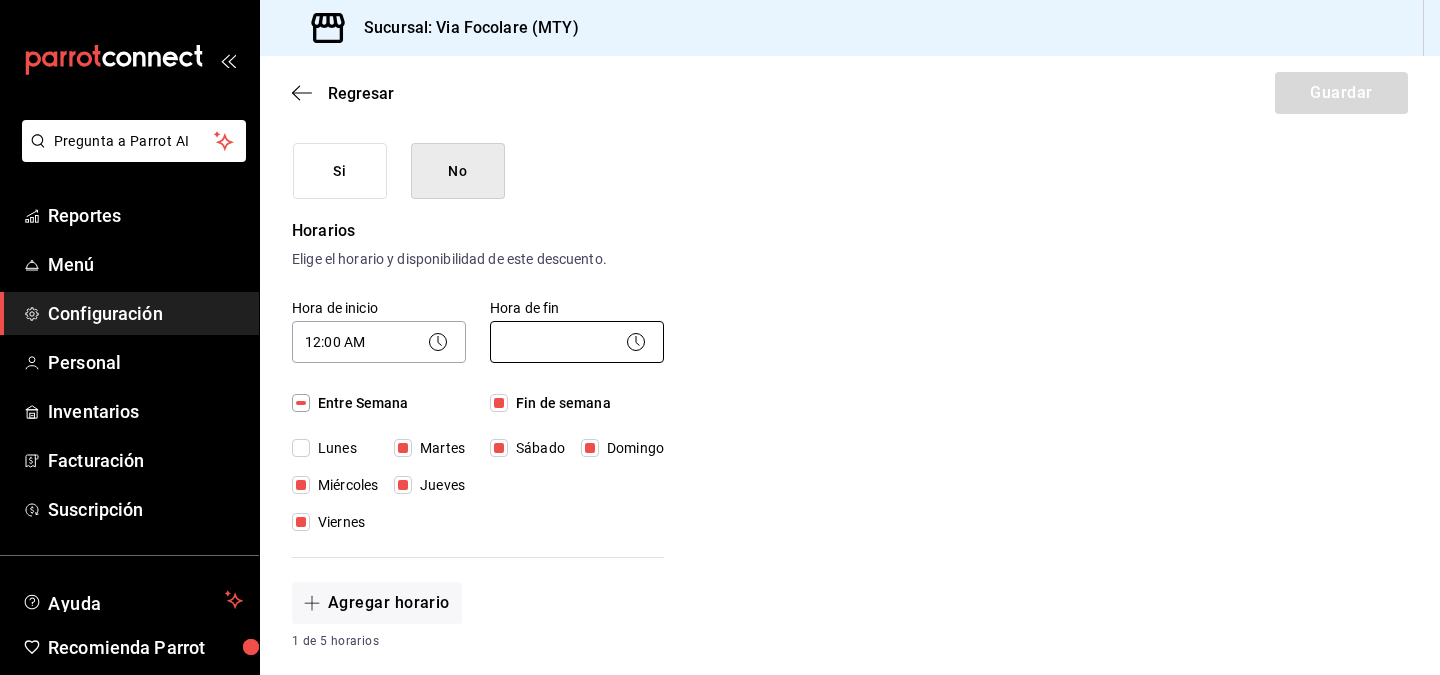 click on "Pregunta a Parrot AI Reportes   Menú   Configuración   Personal   Inventarios   Facturación   Suscripción   Ayuda Recomienda Parrot   [FIRST] [LAST]   Sugerir nueva función   Sucursal: Via Focolare ([CITY]) Regresar Guardar Nuevo descuento ¿Dónde se aplicará el descuento? Elige una opción ¿Cómo se va a llamar? Descuento - porcentaje Ingresa una descripción (opcional) ¿Este descuento tiene vigencia? Periodo en el que el descuento estará activo. Si No Horarios Elige el horario y disponibilidad de este descuento. Hora de inicio 12:00 AM 00:00 Entre Semana Lunes Martes Miércoles Jueves Viernes Hora de fin ​ Fin de semana Sábado Domingo Agregar horario 1 de 5 horarios ¿Este descuento requiere un permiso especial para aplicarse? Solo los usuarios con el permiso de "Aplicar descuento" podrán usar este descuento en el Punto de Venta. Si No ¿Quieres que el usuario defina el valor del descuento en el Punto de Venta? Si No ¿Cómo se aplicará el descuento? Porcentaje Cantidad Porcentaje 0.00 % Reportes" at bounding box center (720, 337) 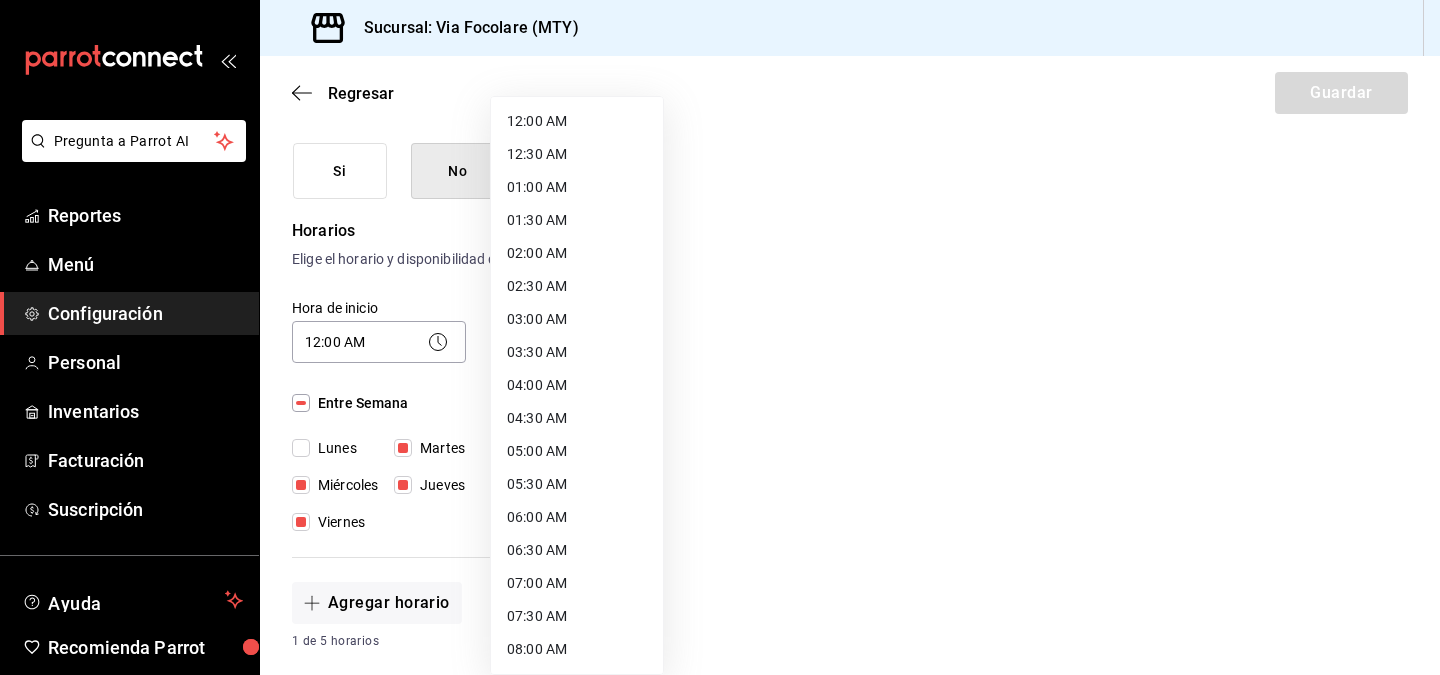 scroll, scrollTop: 1056, scrollLeft: 0, axis: vertical 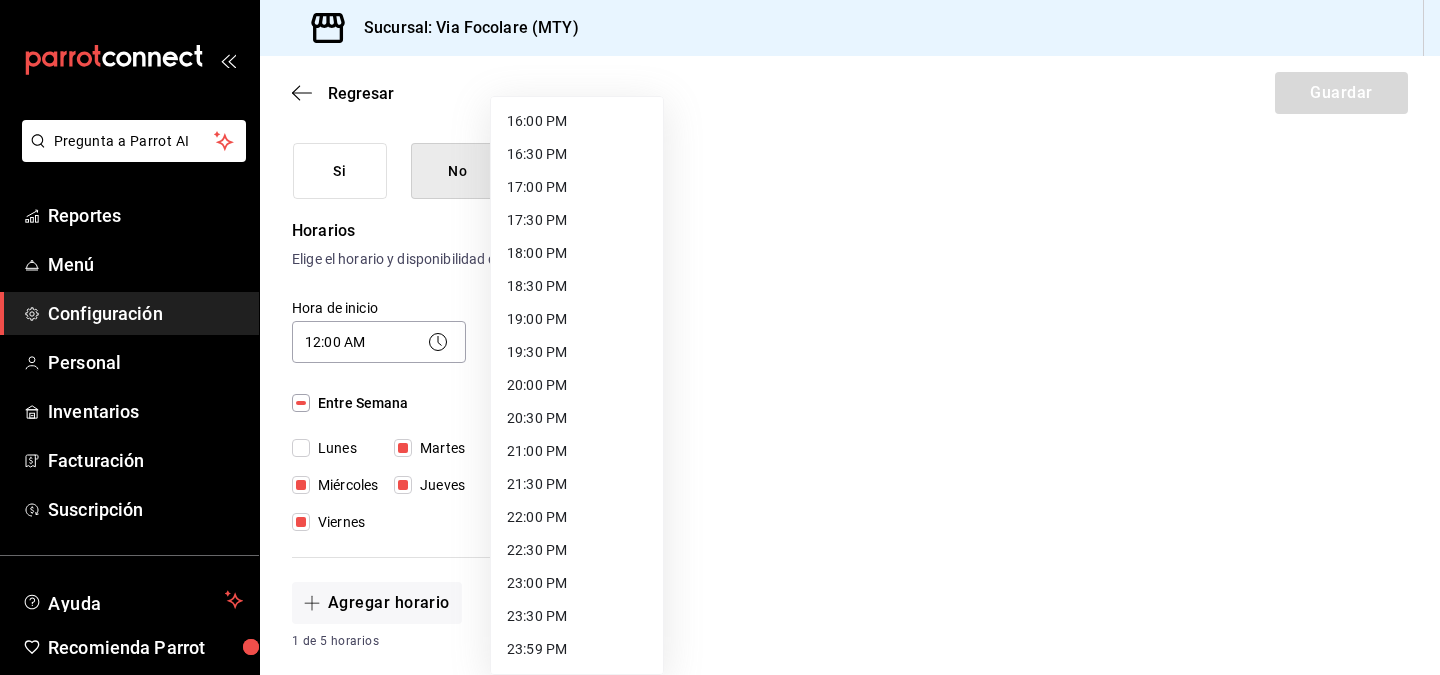 click on "23:59 PM" at bounding box center (577, 649) 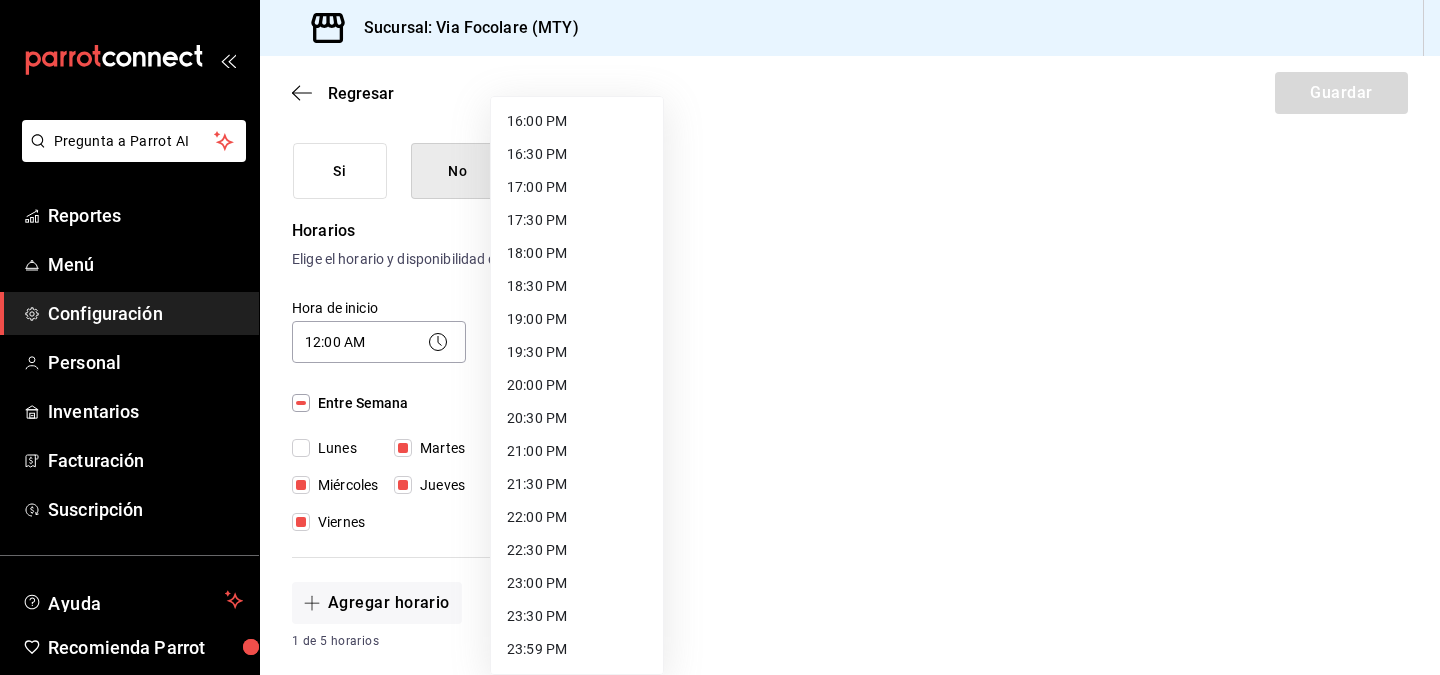 type on "23:59" 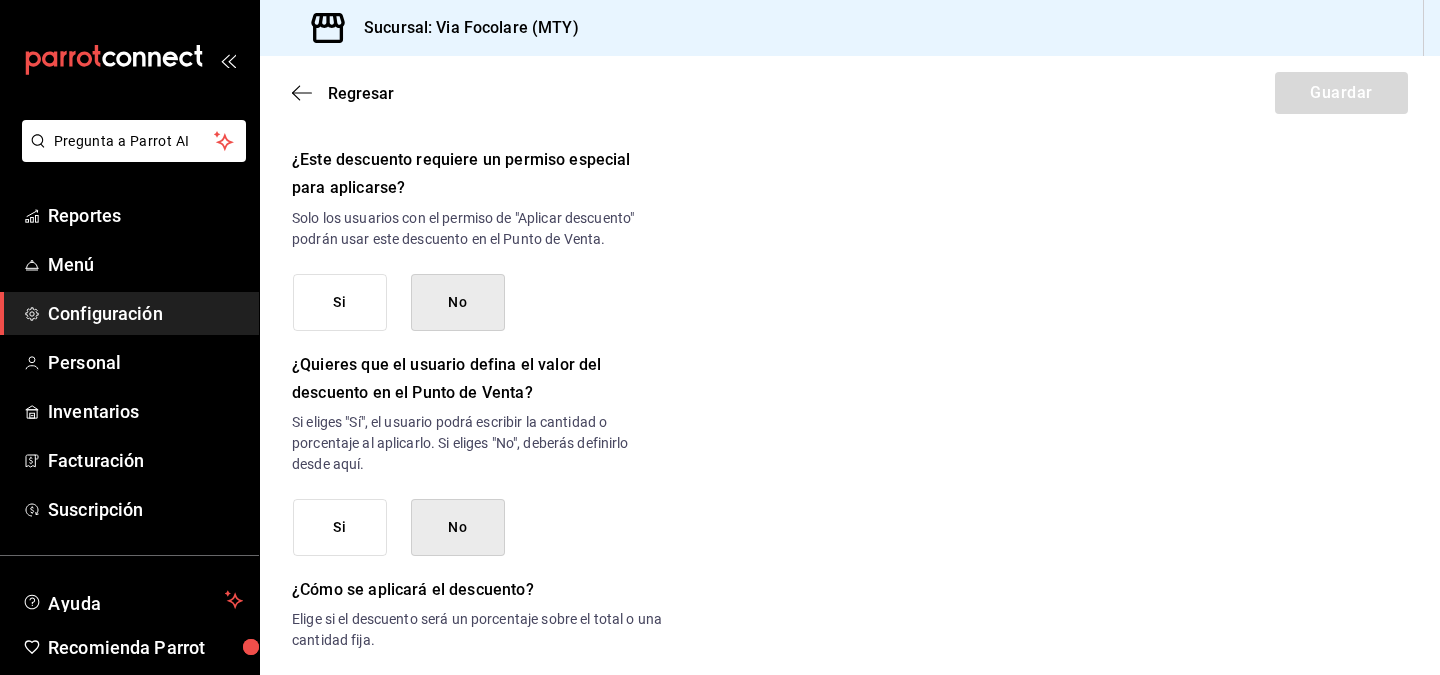 scroll, scrollTop: 896, scrollLeft: 0, axis: vertical 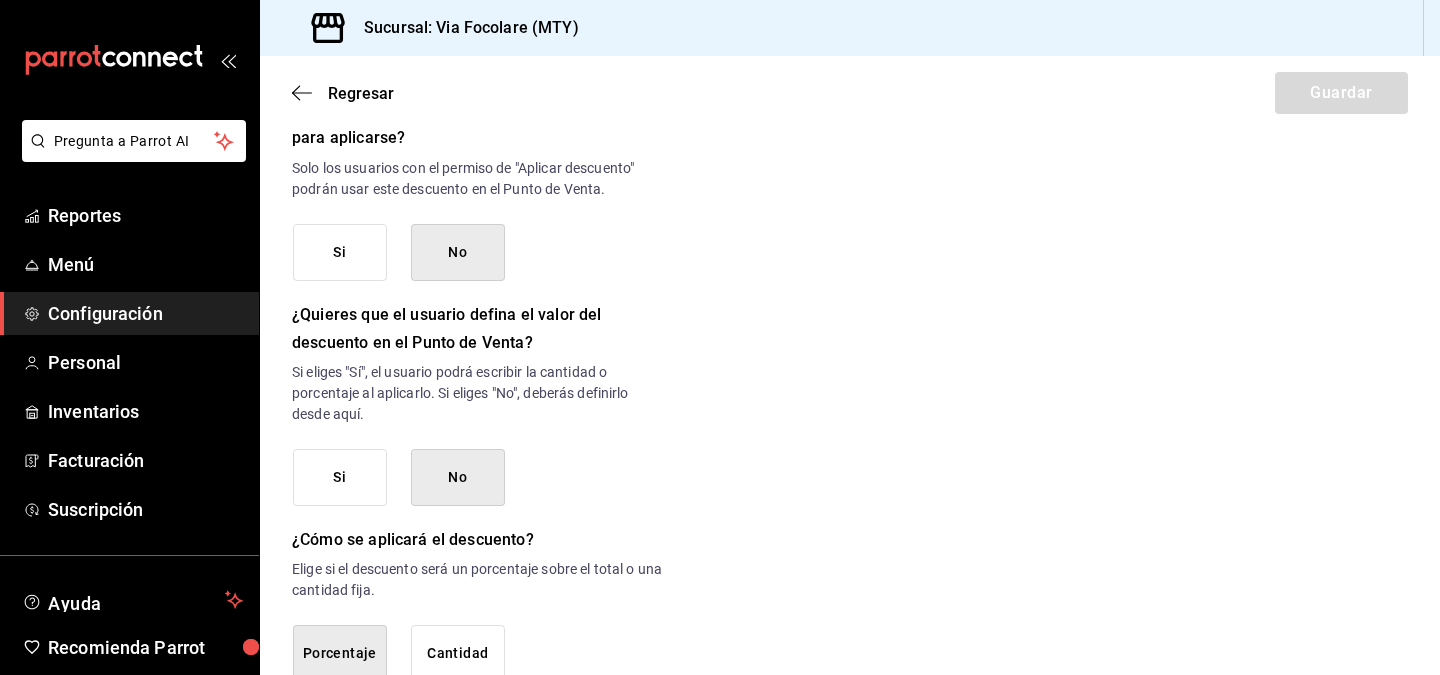 click on "Si" at bounding box center (340, 477) 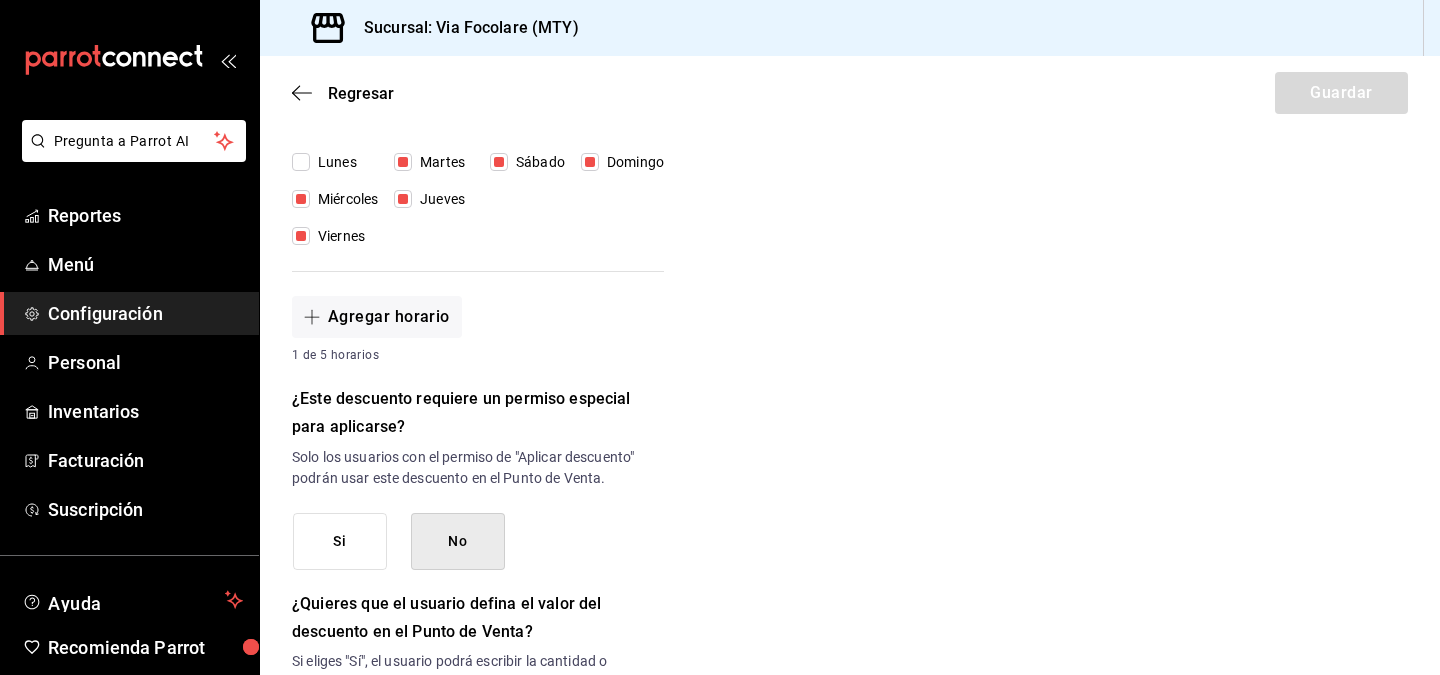 scroll, scrollTop: 0, scrollLeft: 0, axis: both 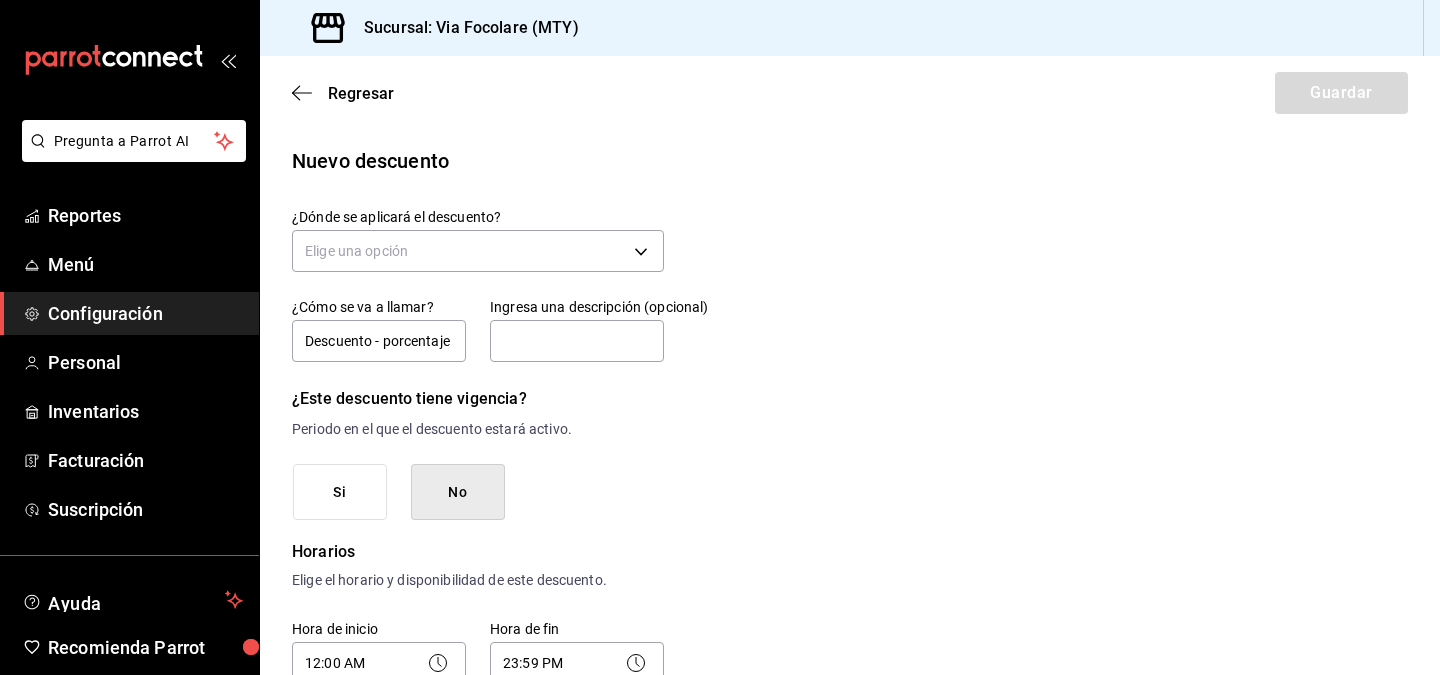 click on "Nuevo descuento ¿Dónde se aplicará el descuento? Elige una opción ¿Cómo se va a llamar? Descuento - porcentaje Ingresa una descripción (opcional) ¿Este descuento tiene vigencia? Periodo en el que el descuento estará activo. Si No Horarios Elige el horario y disponibilidad de este descuento. Hora de inicio 12:00 AM 00:00 Entre Semana Lunes Martes Miércoles Jueves Viernes Hora de fin 23:59 PM 23:59 Fin de semana Sábado Domingo Agregar horario 1 de 5 horarios ¿Este descuento requiere un permiso especial para aplicarse? Solo los usuarios con el permiso de "Aplicar descuento" podrán usar este descuento en el Punto de Venta. Si No ¿Quieres que el usuario defina el valor del descuento en el Punto de Venta? Si eliges "Sí", el usuario podrá escribir la cantidad o porcentaje al aplicarlo. Si eliges "No", deberás definirlo desde aquí. Si No ¿Cómo se aplicará el descuento? Elige si el descuento será un porcentaje sobre el total o una cantidad fija. Porcentaje Cantidad" at bounding box center [850, 872] 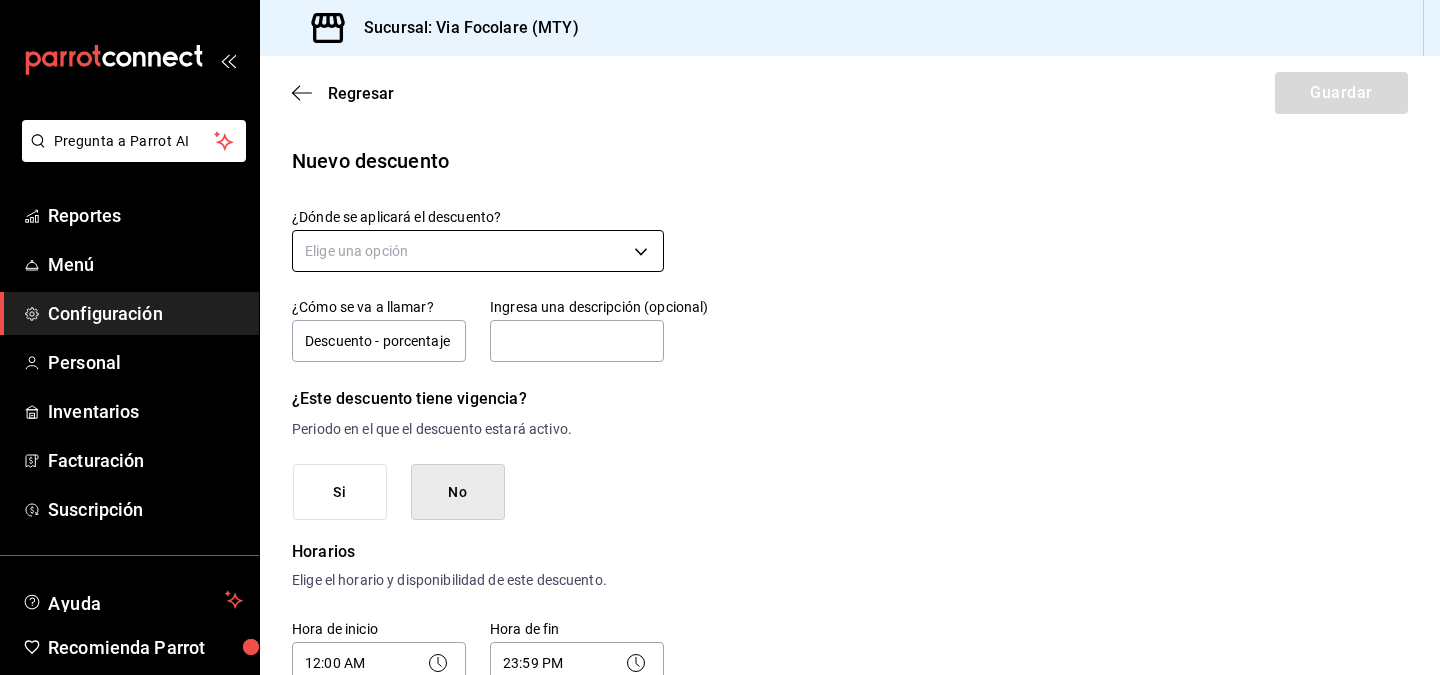 click on "Pregunta a Parrot AI Reportes   Menú   Configuración   Personal   Inventarios   Facturación   Suscripción   Ayuda Recomienda Parrot   [FIRST] [LAST]   Sugerir nueva función   Sucursal: Via Focolare ([CITY]) Regresar Guardar Nuevo descuento ¿Dónde se aplicará el descuento? Elige una opción ¿Cómo se va a llamar? Descuento - porcentaje Ingresa una descripción (opcional) ¿Este descuento tiene vigencia? Periodo en el que el descuento estará activo. Si No Horarios Elige el horario y disponibilidad de este descuento. Hora de inicio 12:00 AM 00:00 Entre Semana Lunes Martes Miércoles Jueves Viernes Hora de fin 23:59 PM 23:59 Fin de semana Sábado Domingo Agregar horario 1 de 5 horarios ¿Este descuento requiere un permiso especial para aplicarse? Solo los usuarios con el permiso de "Aplicar descuento" podrán usar este descuento en el Punto de Venta. Si No ¿Quieres que el usuario defina el valor del descuento en el Punto de Venta? Si No ¿Cómo se aplicará el descuento? Porcentaje Cantidad Reportes" at bounding box center [720, 337] 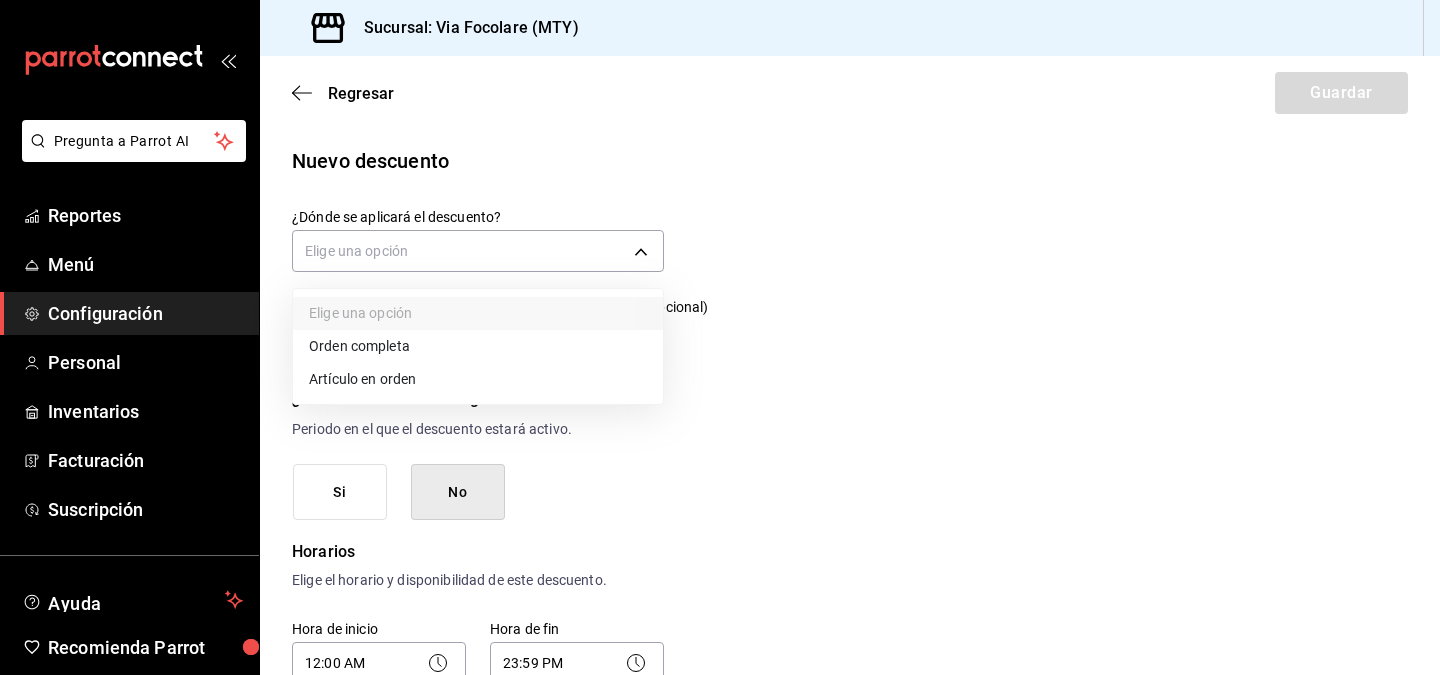 click on "Orden completa" at bounding box center (478, 346) 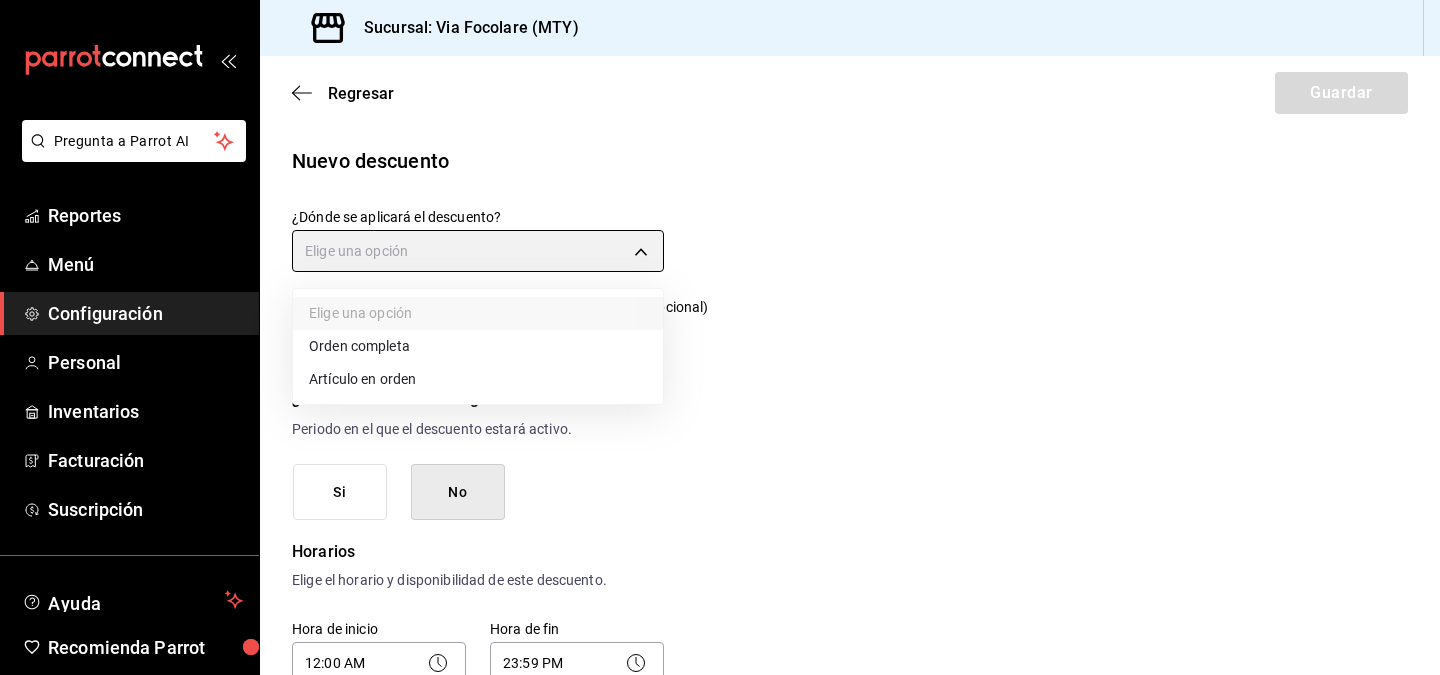 type on "ORDER" 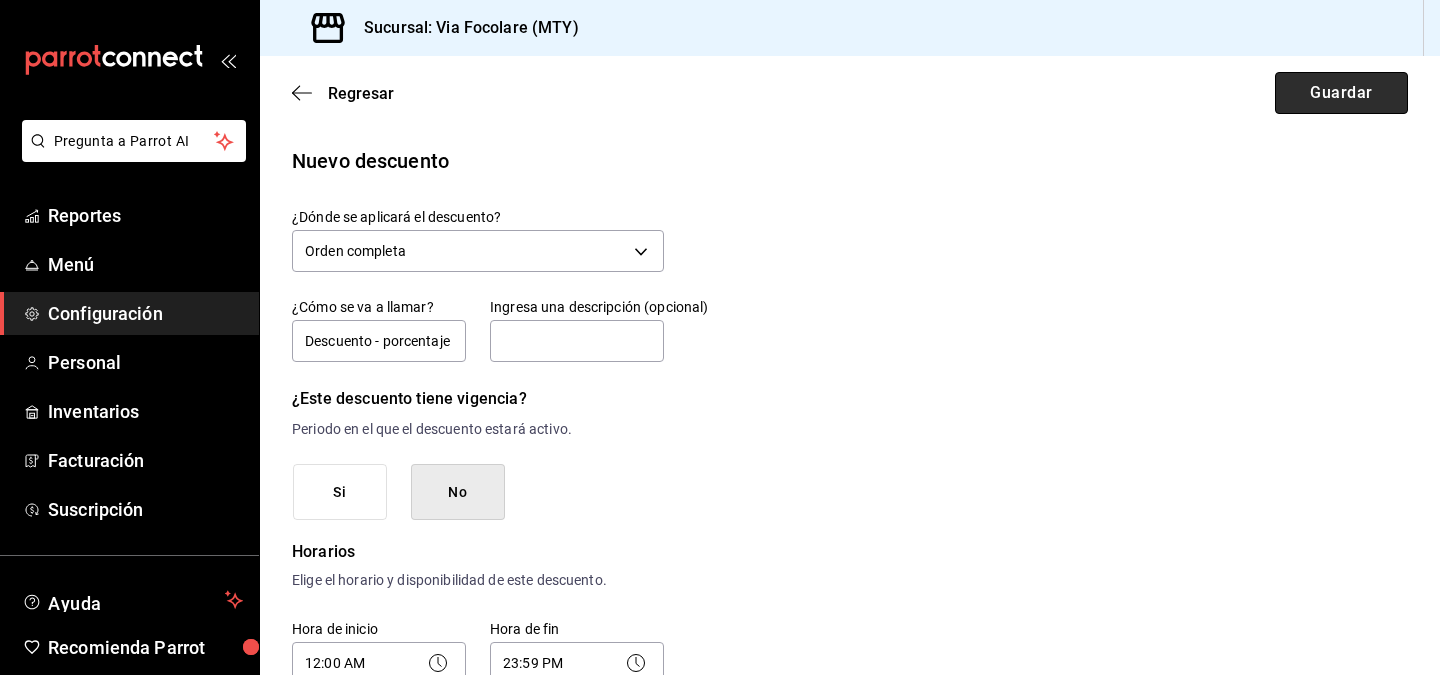 click on "Guardar" at bounding box center (1341, 93) 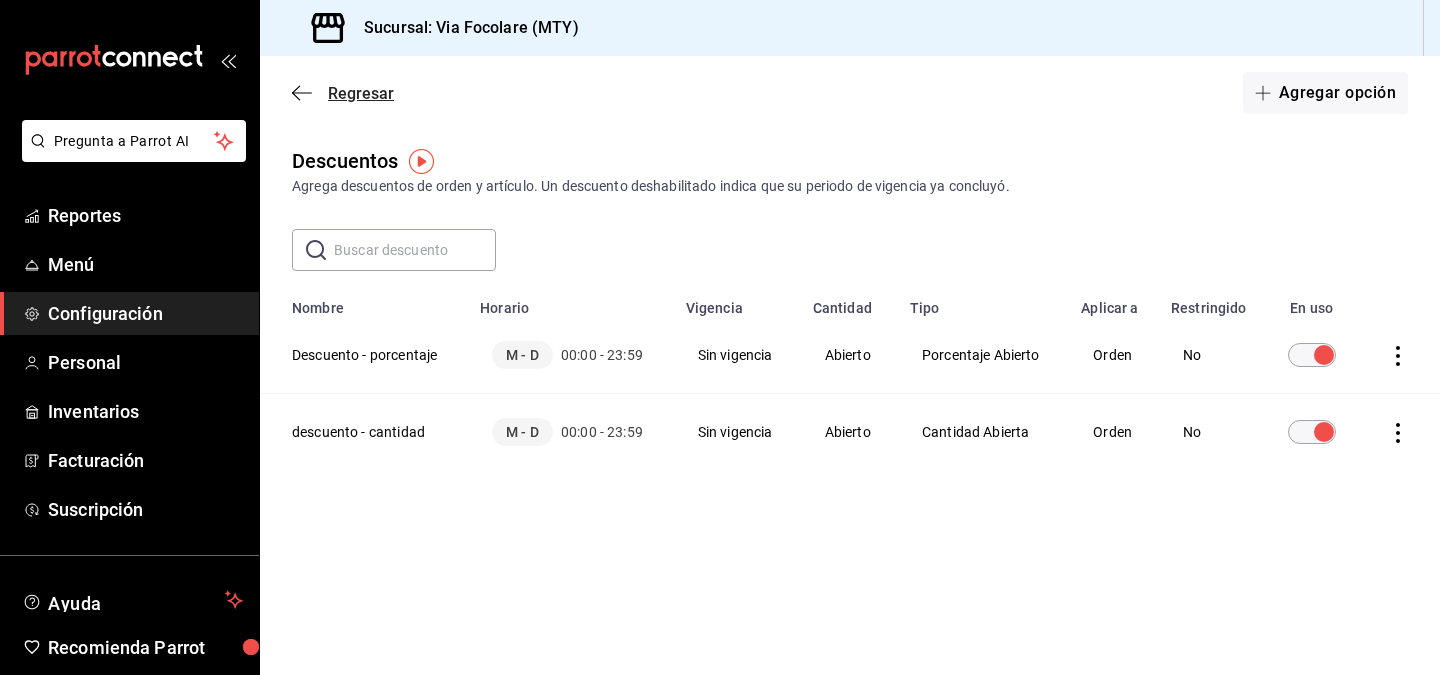 click on "Regresar" at bounding box center (343, 93) 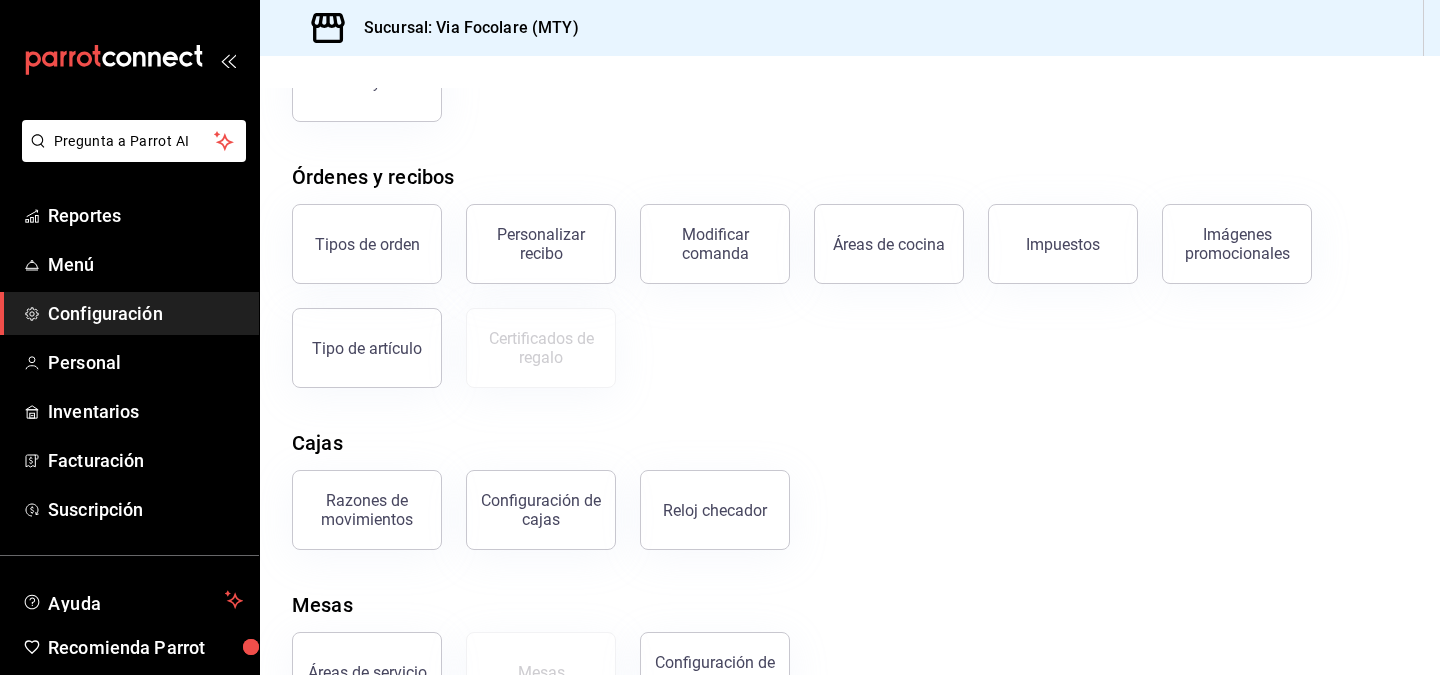 scroll, scrollTop: 339, scrollLeft: 0, axis: vertical 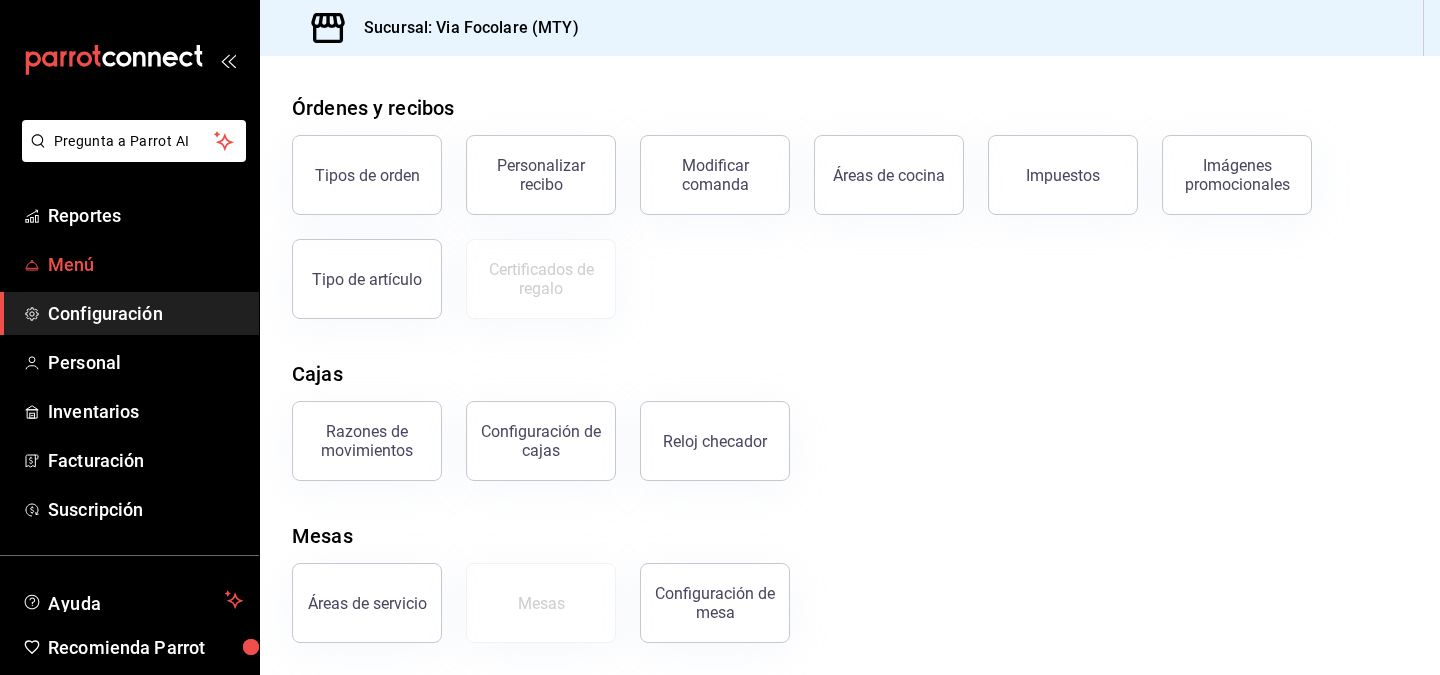 click on "Menú" at bounding box center (145, 264) 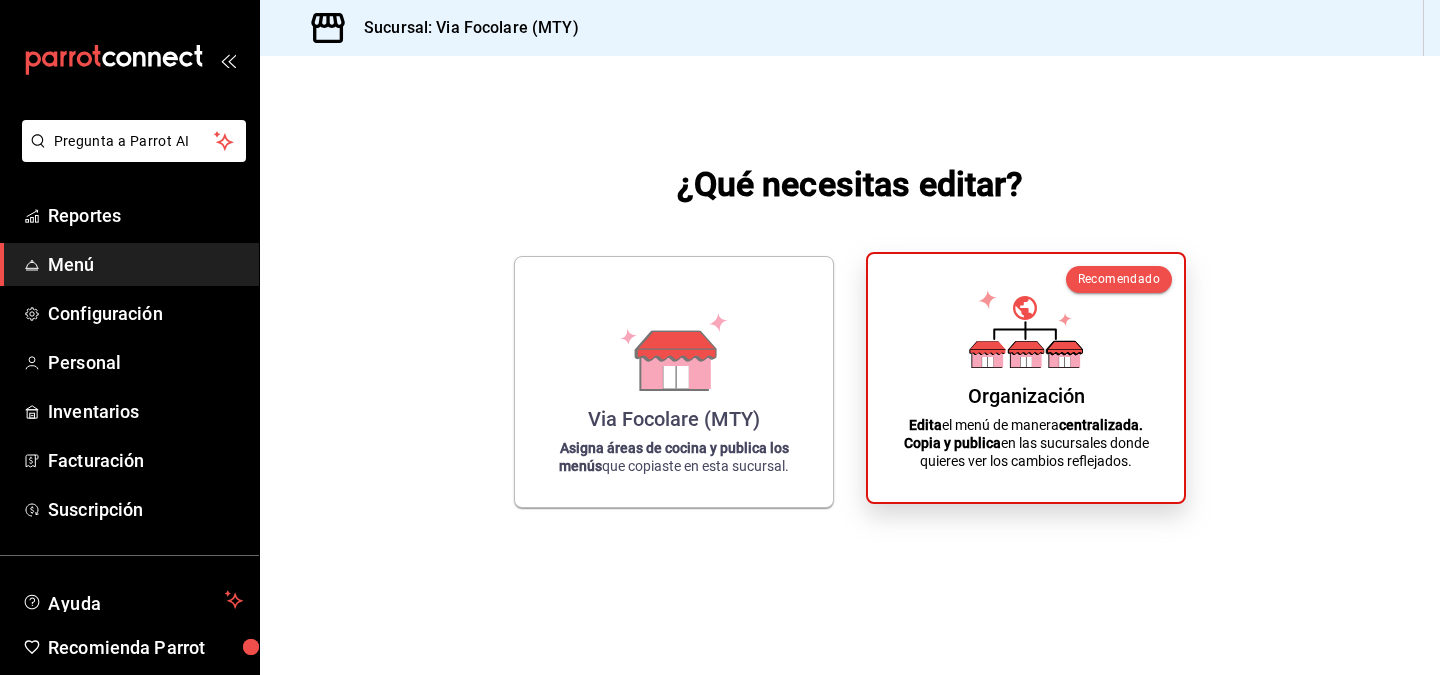 click on "Organización" at bounding box center [1026, 396] 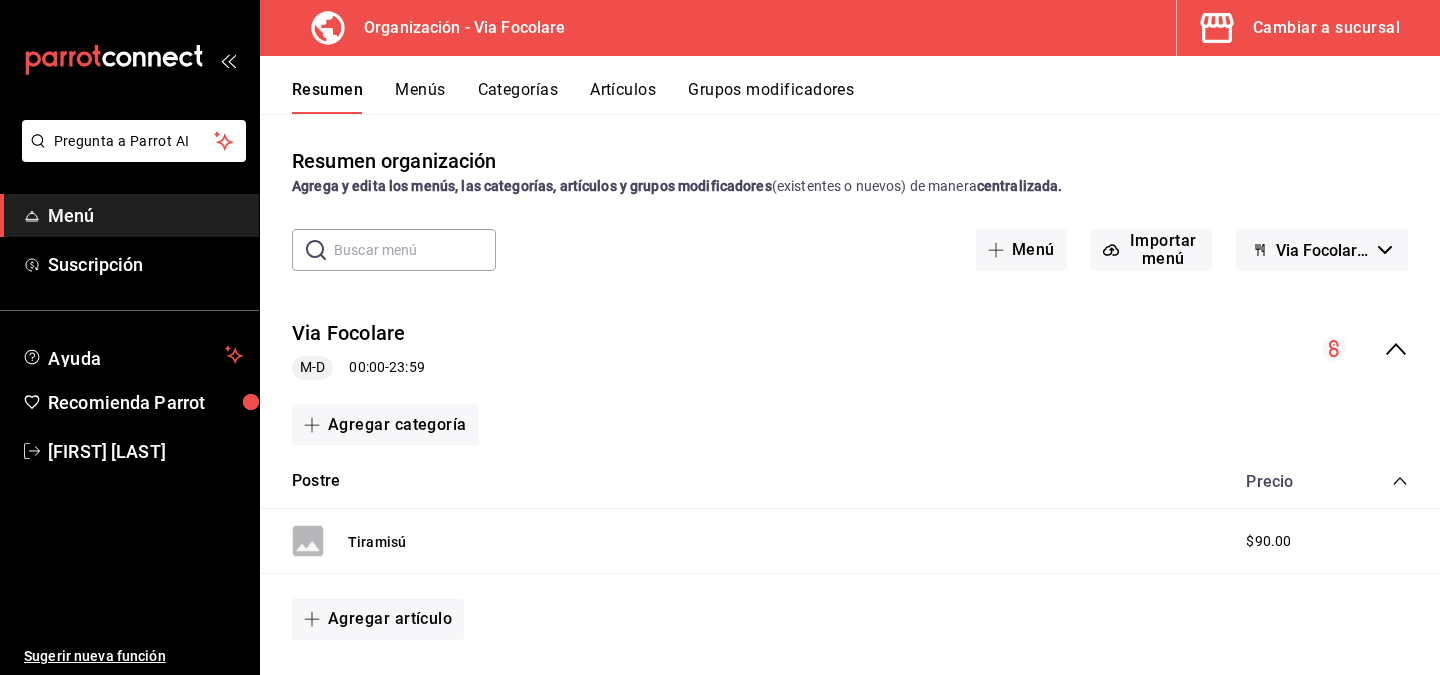click on "Artículos" at bounding box center (623, 97) 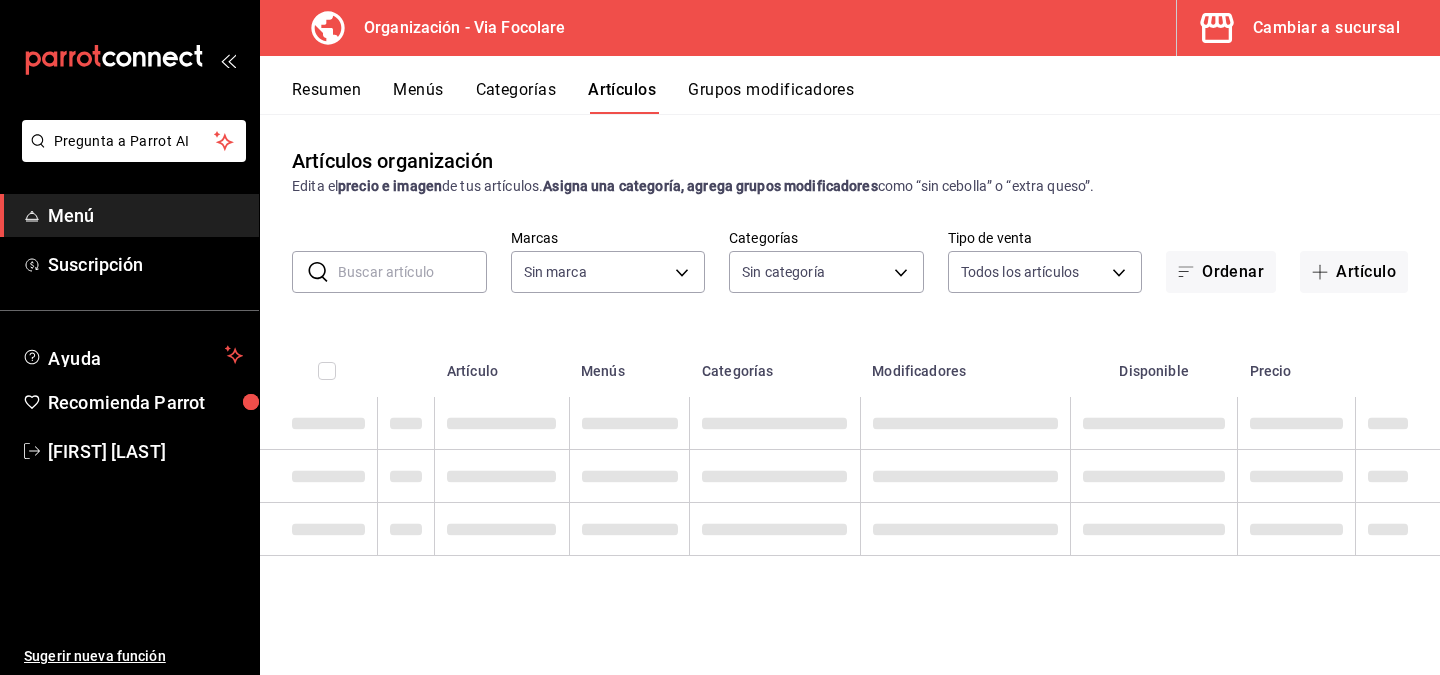 type on "0e80ed8c-541d-401d-b100-c7ab51f892aa" 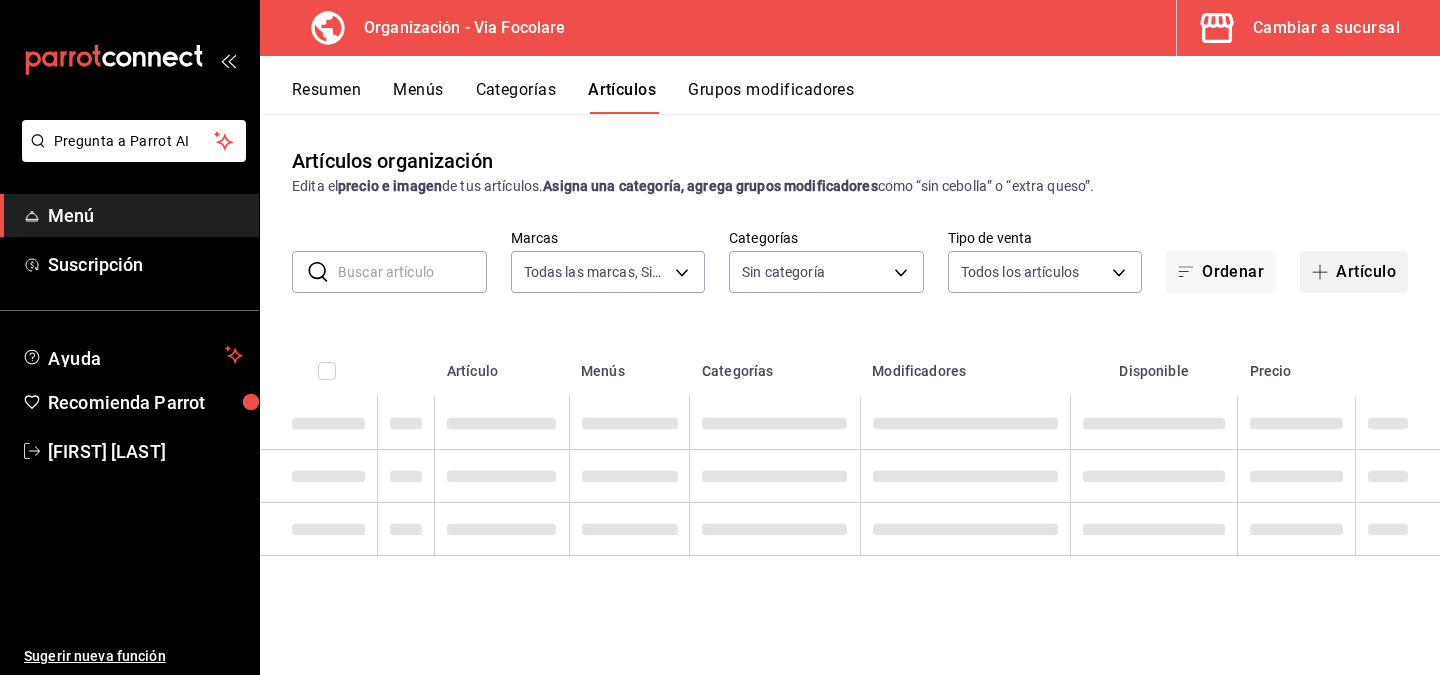 click on "Artículo" at bounding box center (1354, 272) 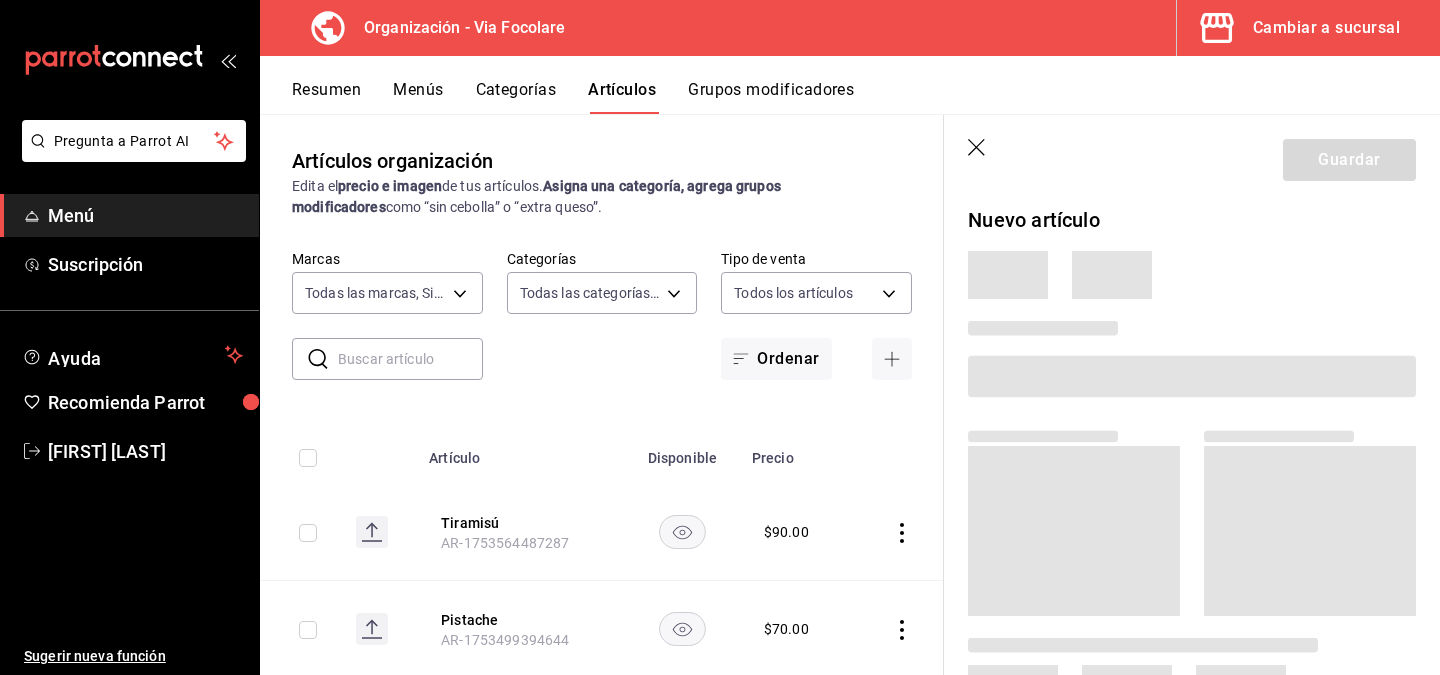 type on "4996cd60-13ce-4165-80fc-983d419dd434,76af3139-5543-439e-a40e-3fd9286c3541,41c278d8-33f6-49f0-a65c-67d00f3edade,76e17fdd-563f-4c77-9172-a2d194bddbc3,fc3f1146-0546-4eb1-9cca-87d1bc9cdb3b,e60a1e02-3681-4843-a9bd-132401d78639" 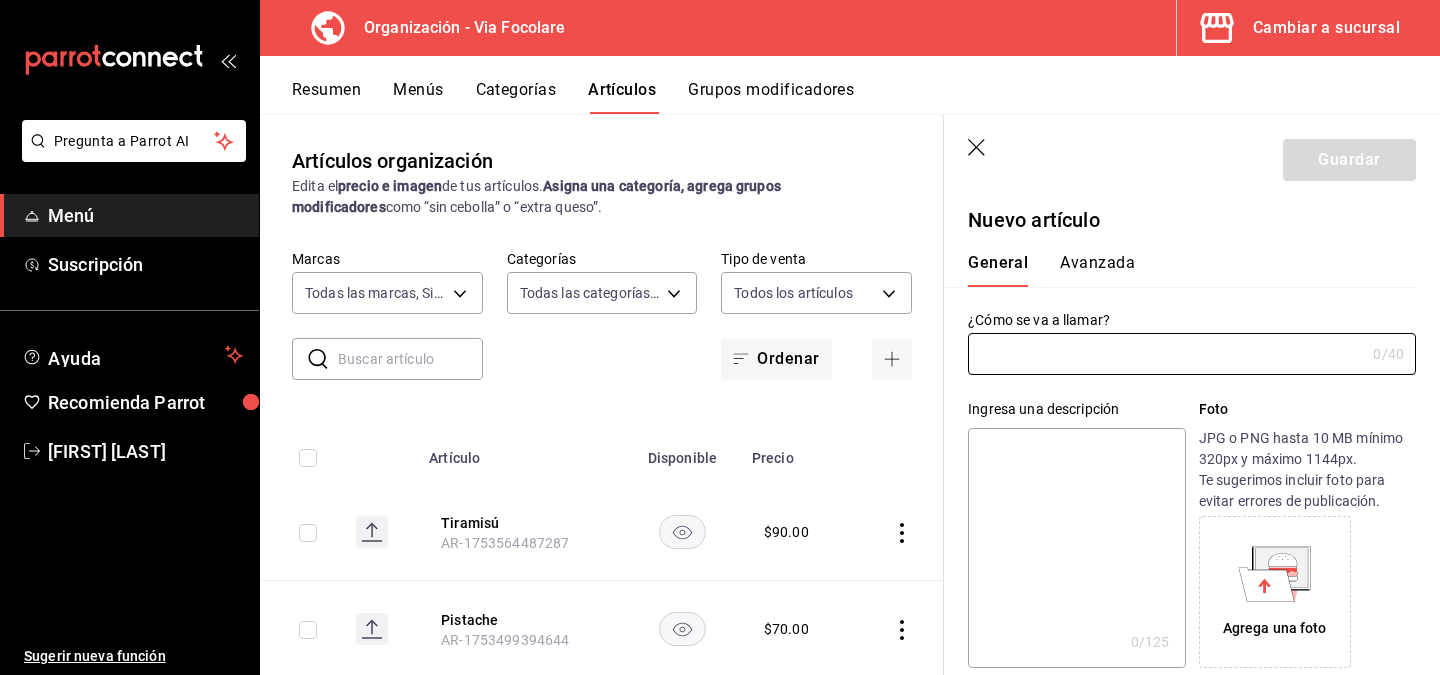 type on "AR-1754618984903" 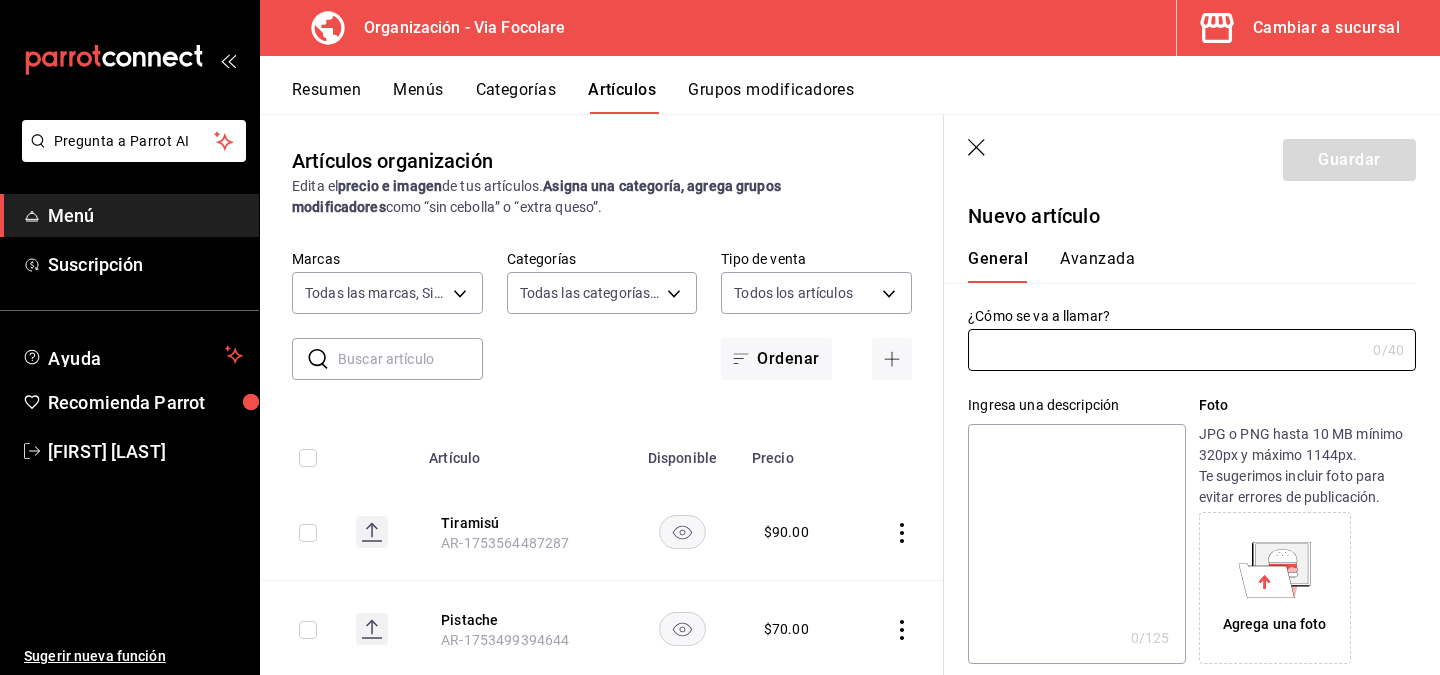 scroll, scrollTop: 0, scrollLeft: 0, axis: both 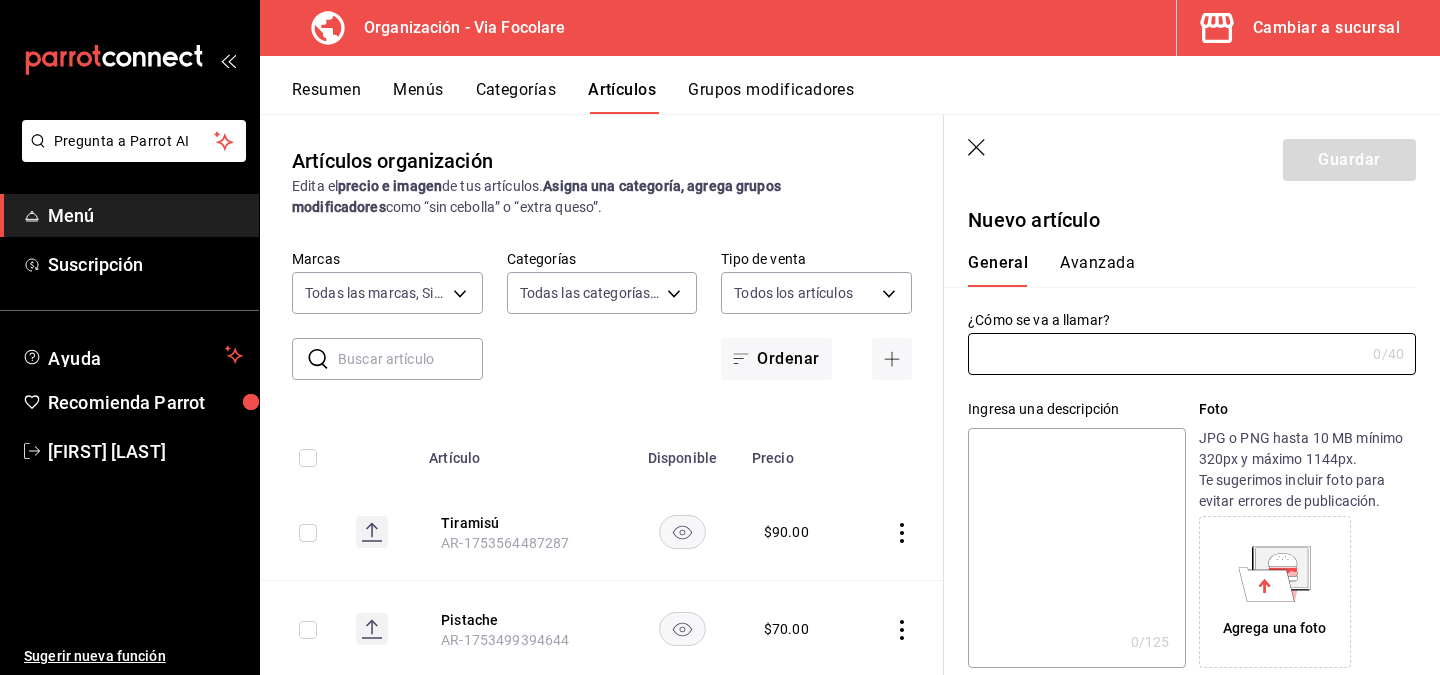 click 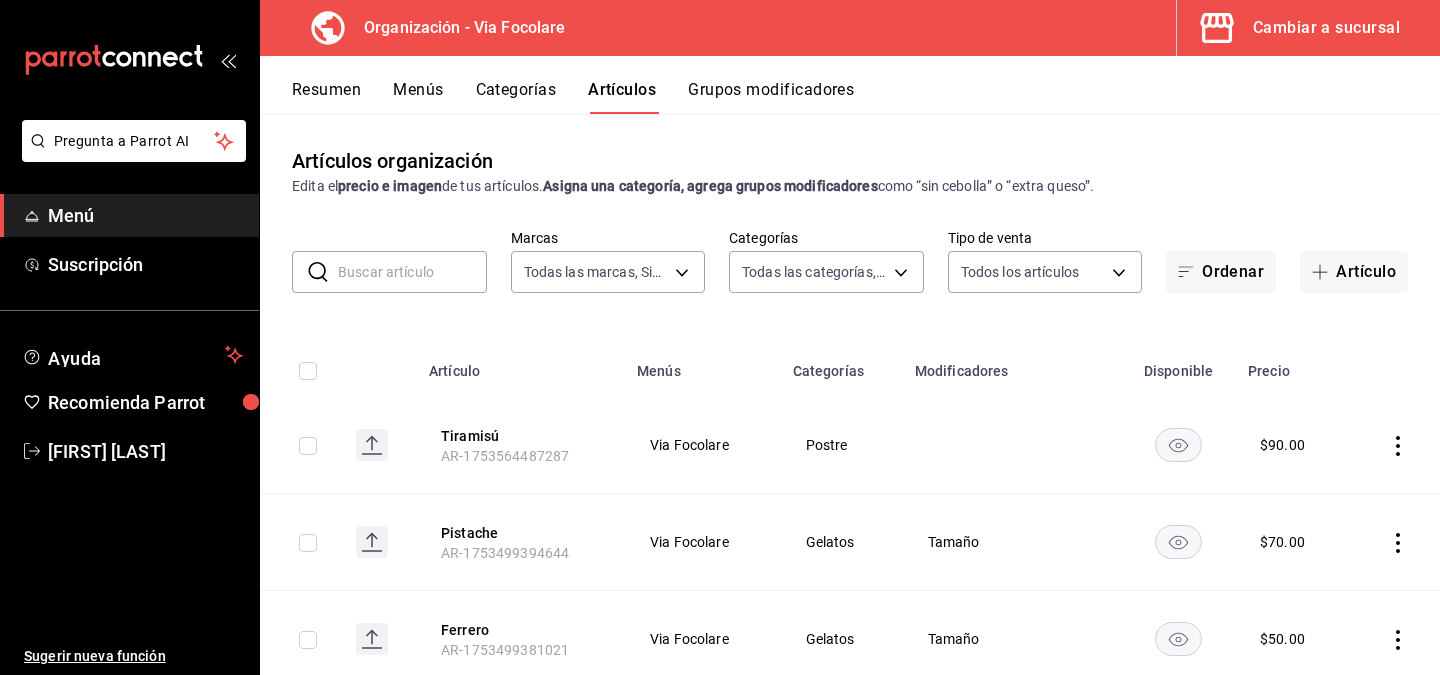 click on "Menús" at bounding box center (418, 97) 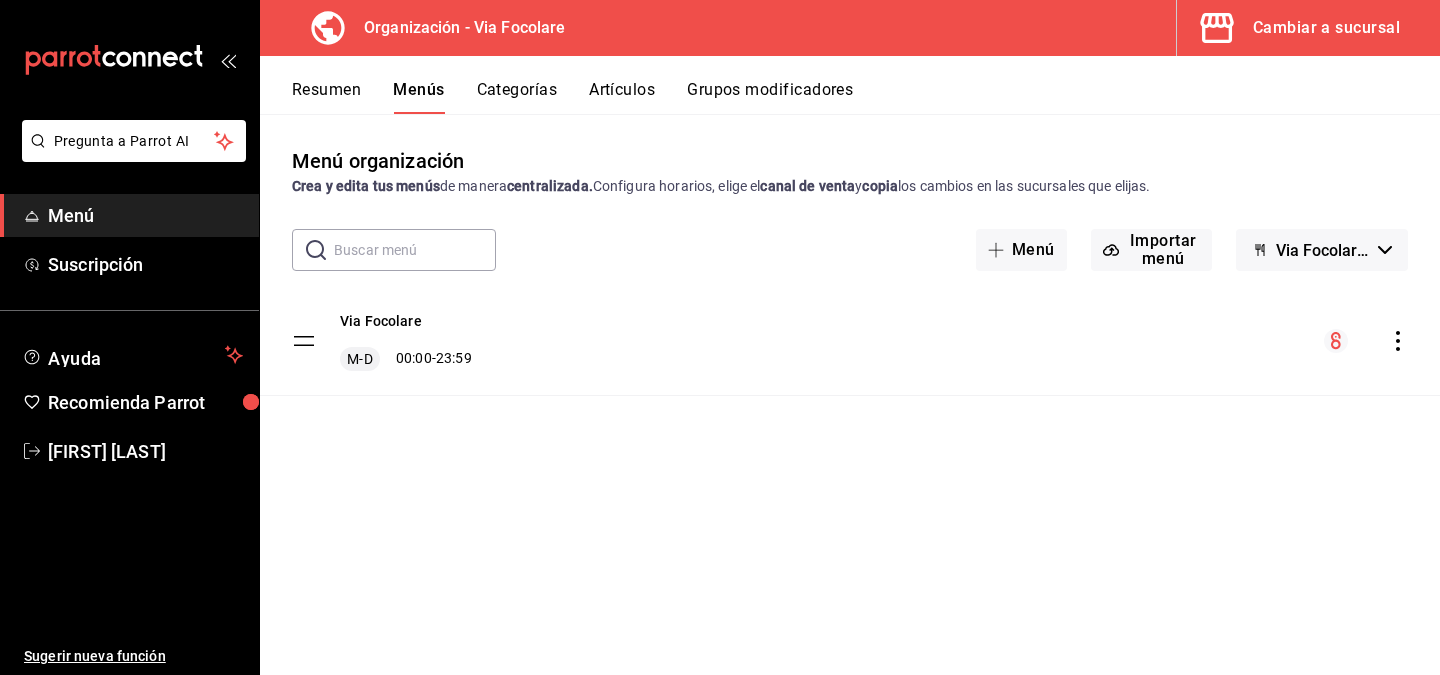 click on "Resumen" at bounding box center (326, 97) 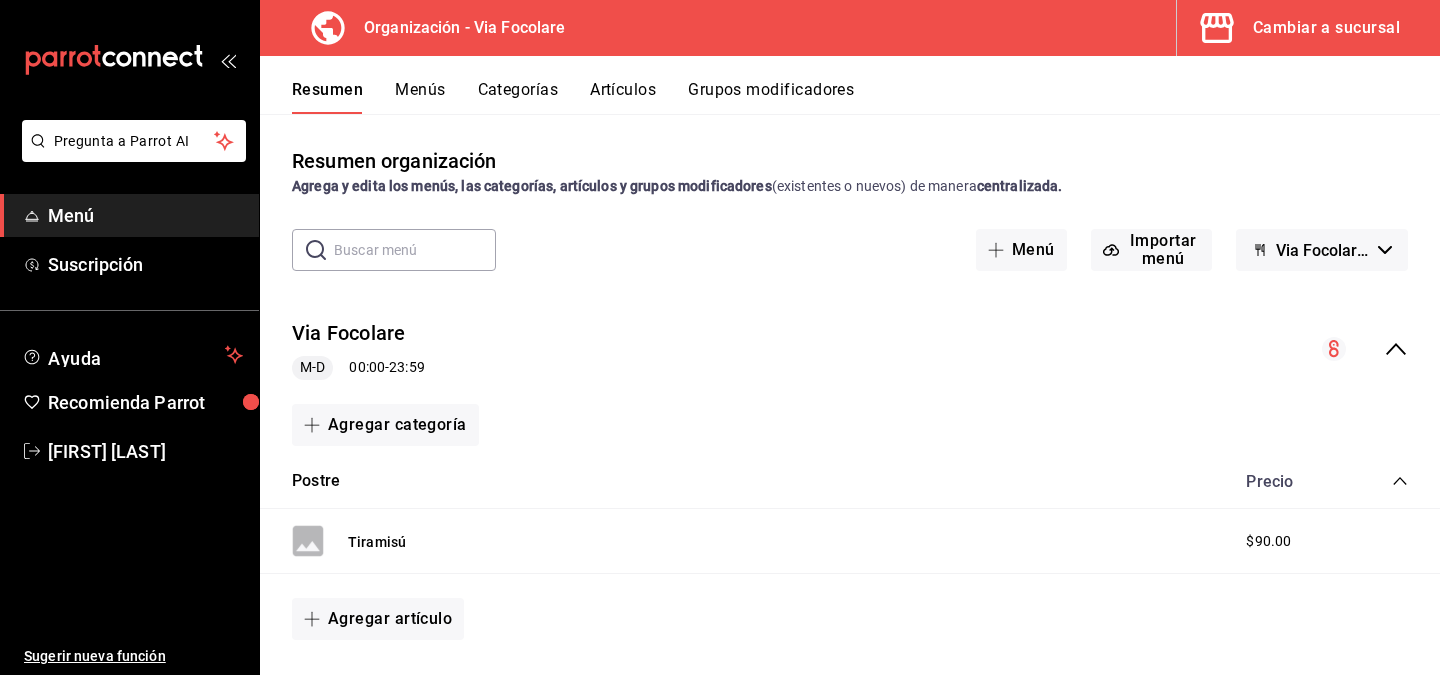 click on "Categorías" at bounding box center [518, 97] 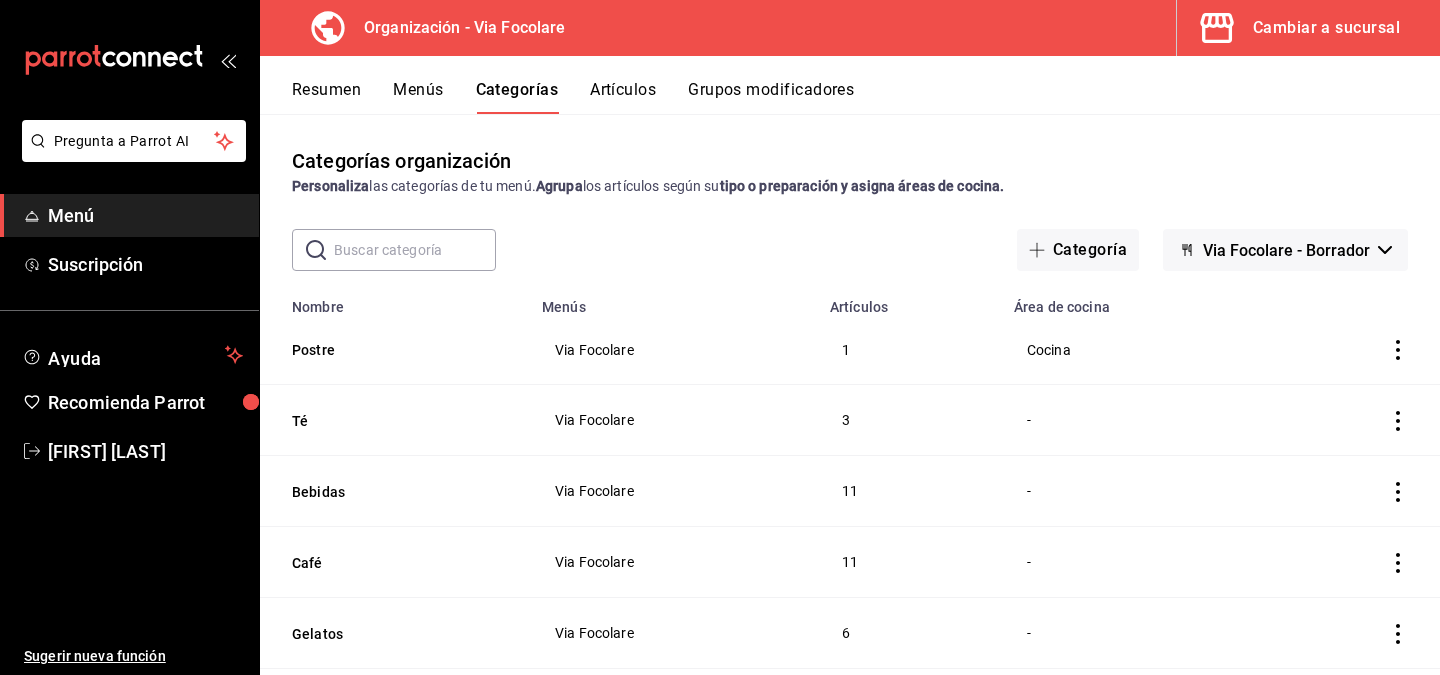 click on "Menús" at bounding box center (418, 97) 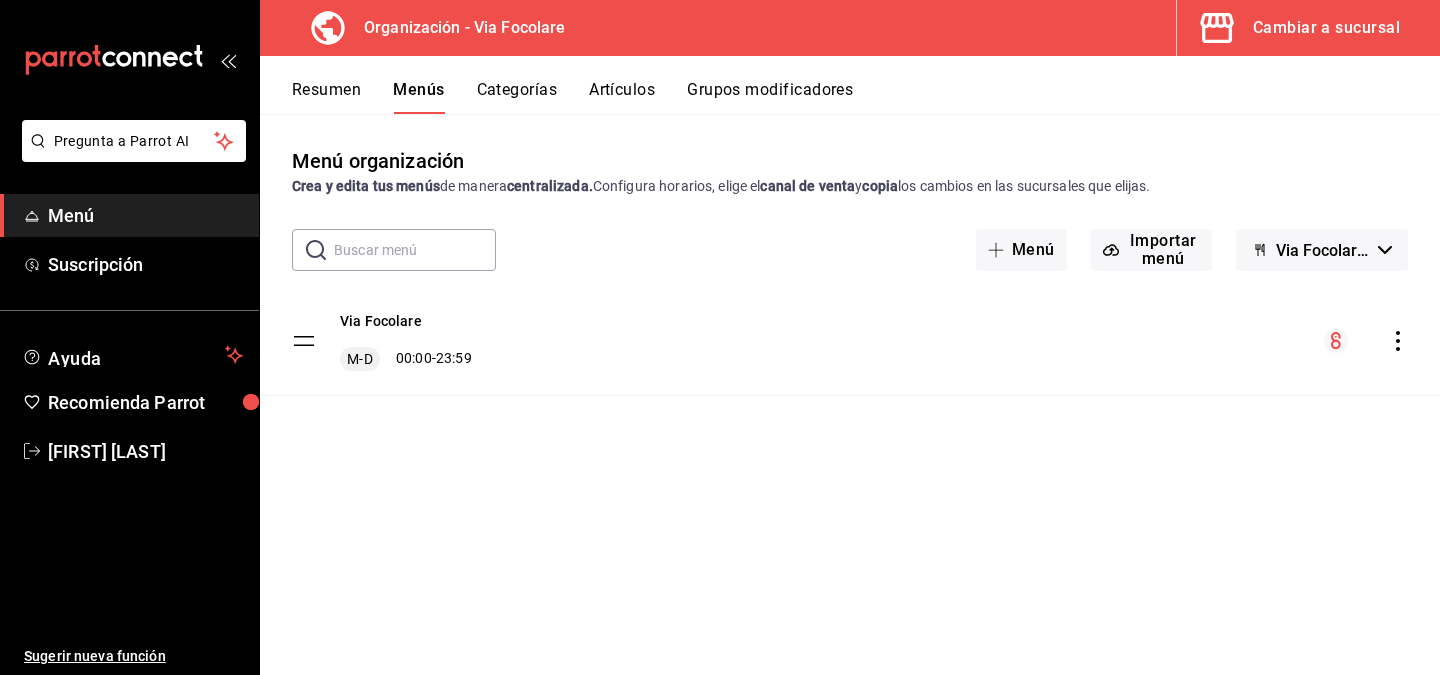 click on "Artículos" at bounding box center [622, 97] 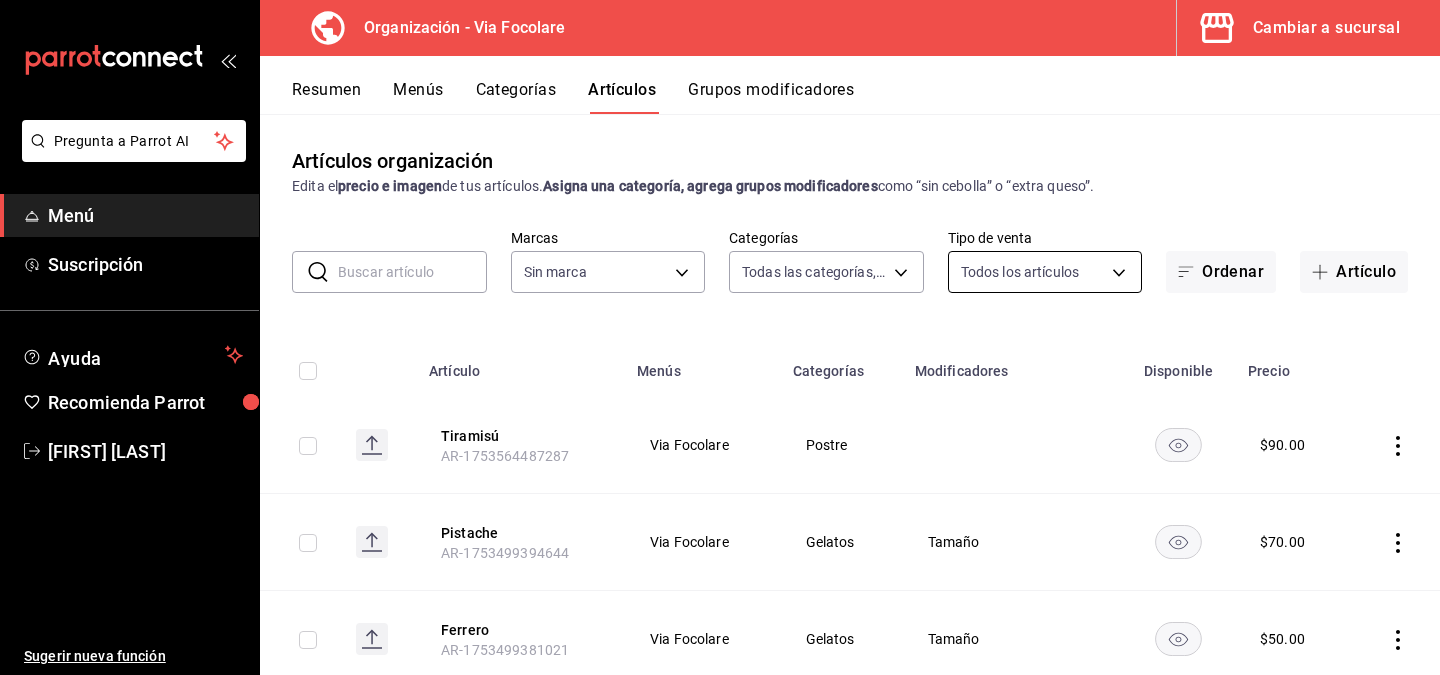 type on "4996cd60-13ce-4165-80fc-983d419dd434,76af3139-5543-439e-a40e-3fd9286c3541,41c278d8-33f6-49f0-a65c-67d00f3edade,76e17fdd-563f-4c77-9172-a2d194bddbc3,fc3f1146-0546-4eb1-9cca-87d1bc9cdb3b,e60a1e02-3681-4843-a9bd-132401d78639" 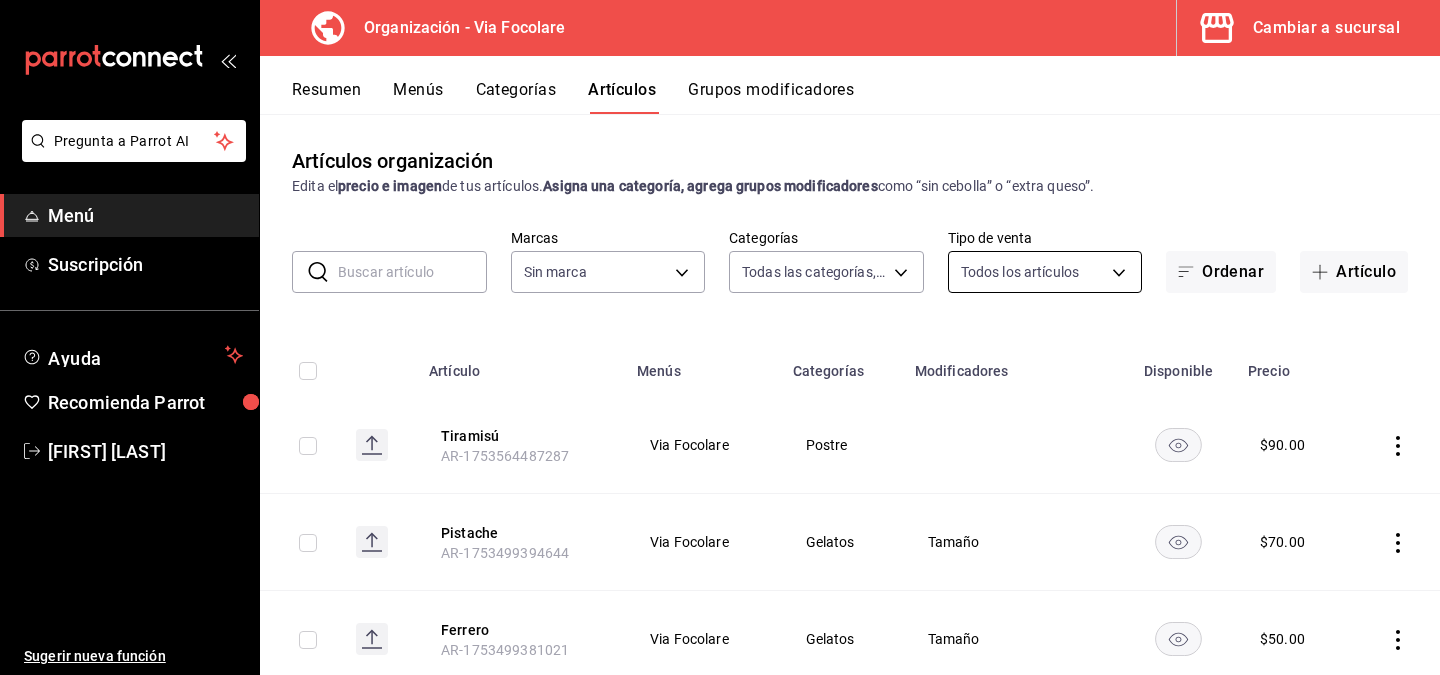 type on "0e80ed8c-541d-401d-b100-c7ab51f892aa" 